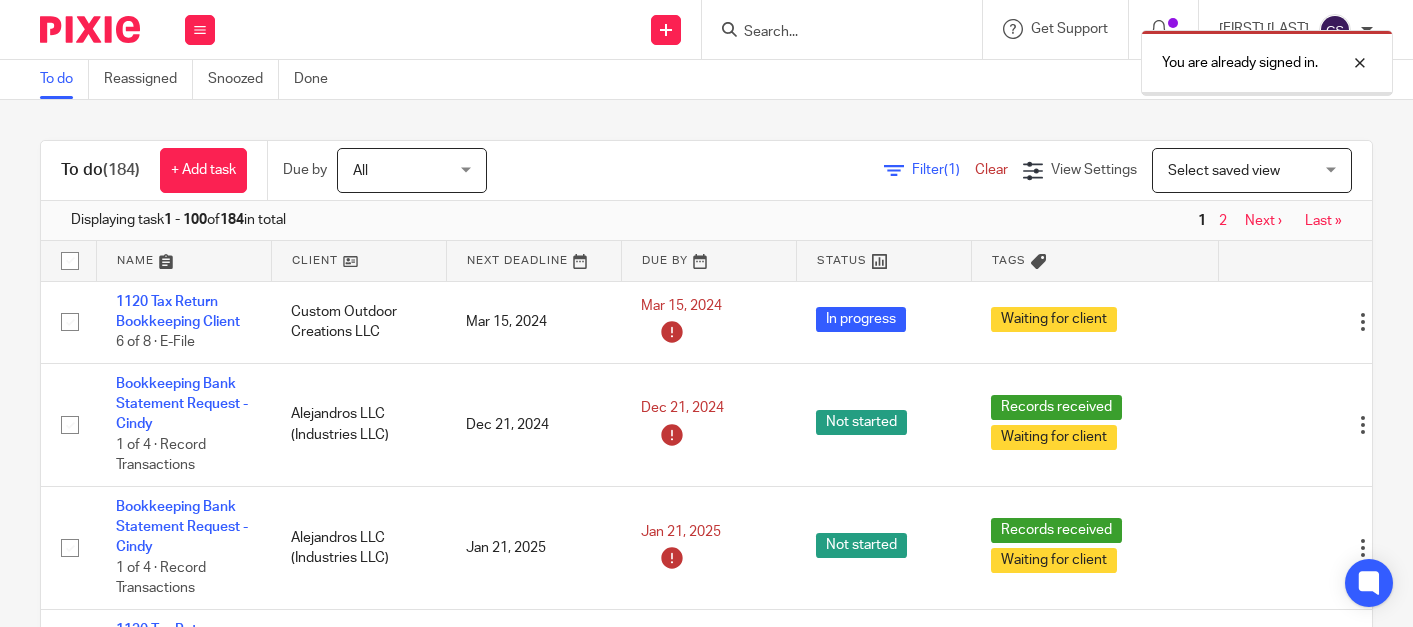 scroll, scrollTop: 0, scrollLeft: 0, axis: both 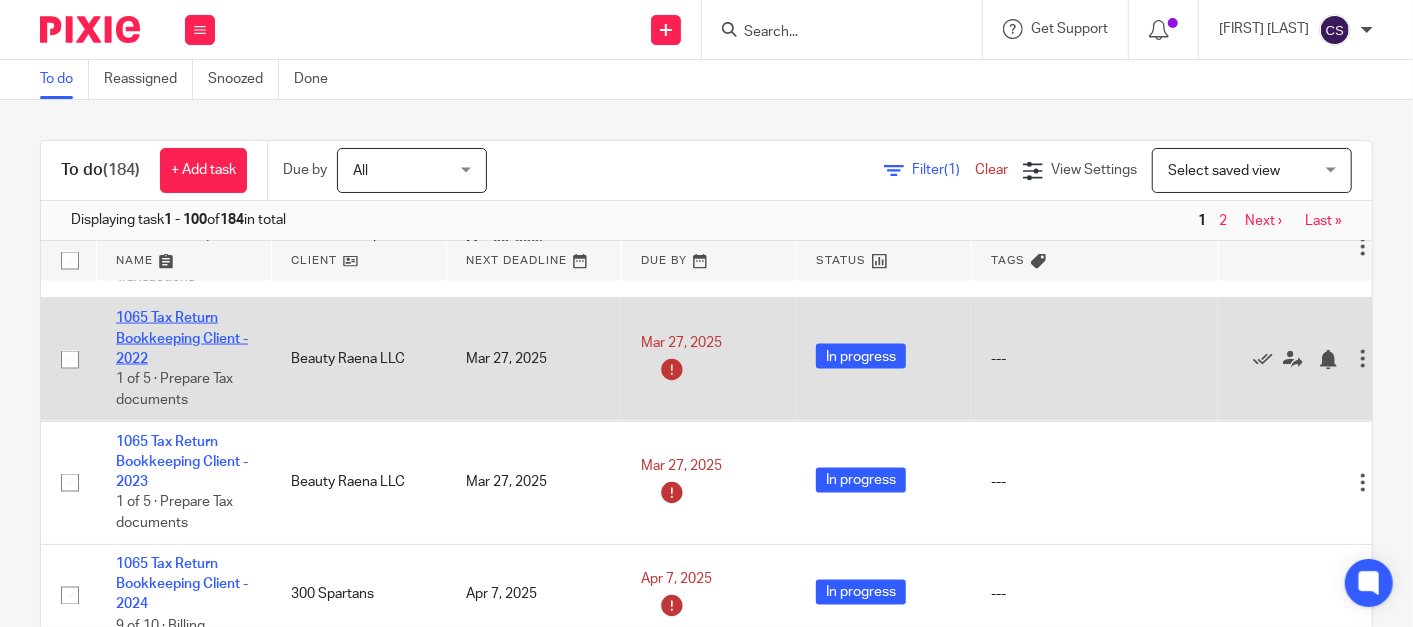 click on "1065 Tax Return Bookkeeping Client - 2022" at bounding box center [182, 338] 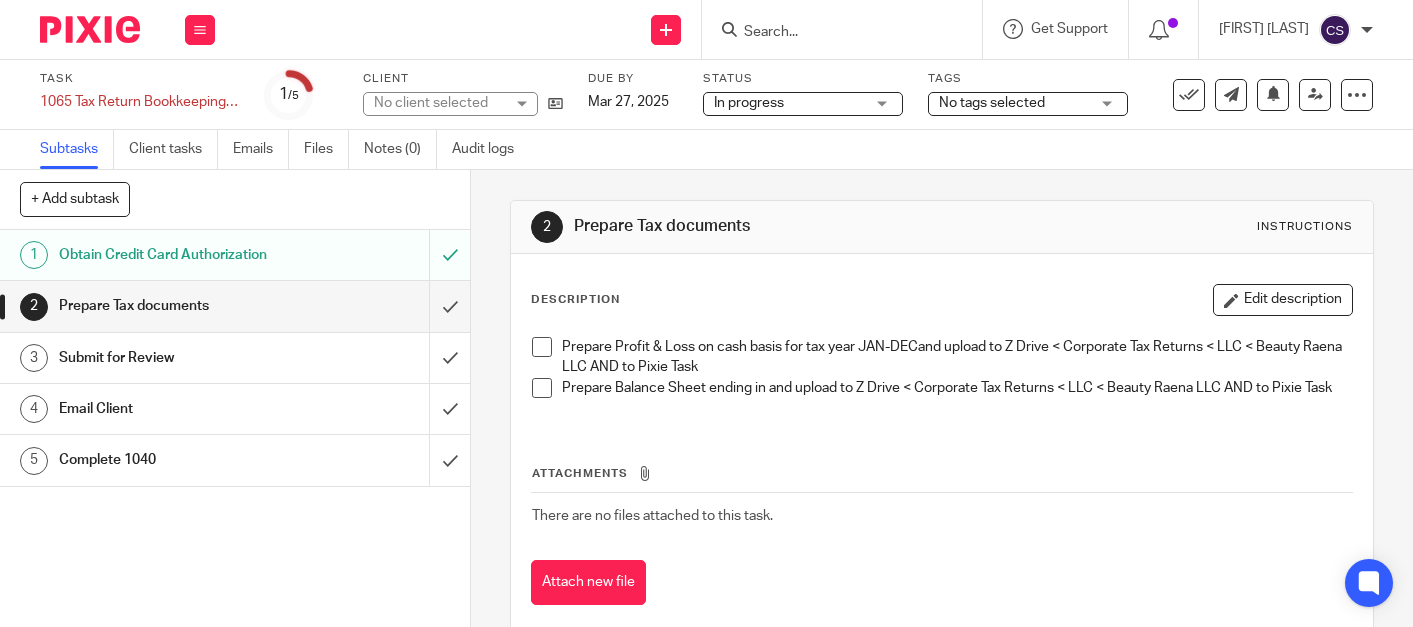 scroll, scrollTop: 0, scrollLeft: 0, axis: both 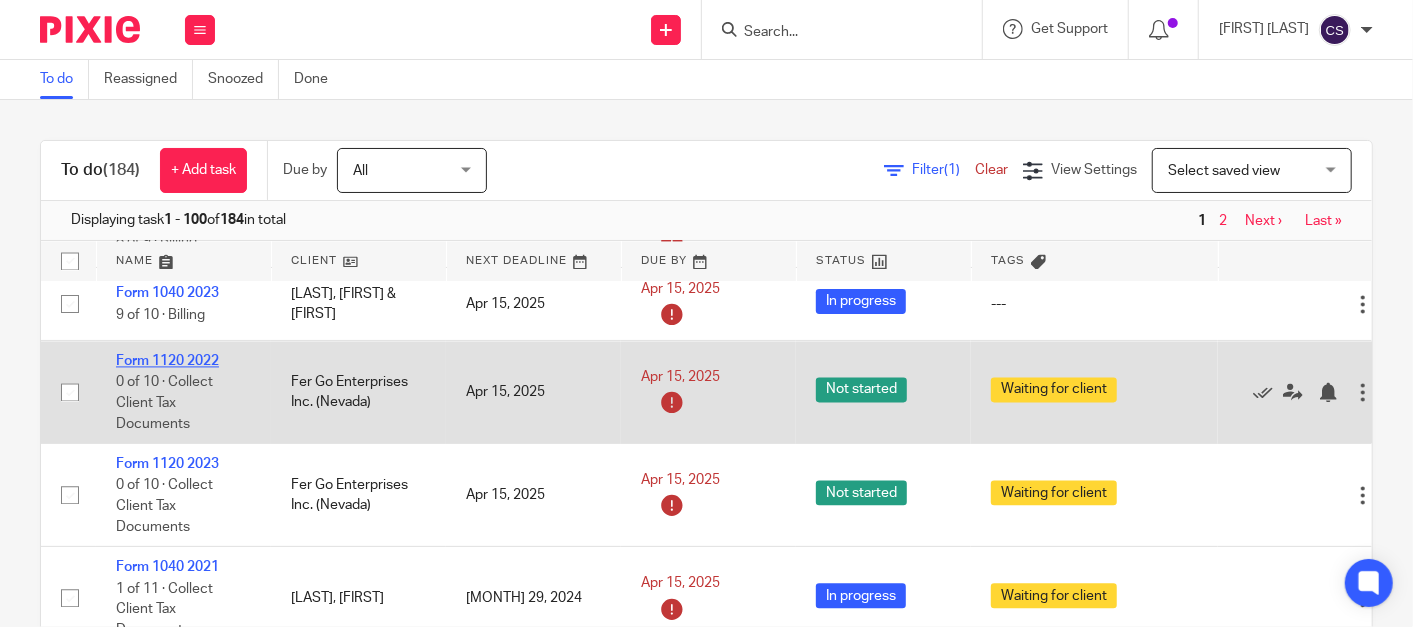 click on "Form 1120 2022" at bounding box center (167, 361) 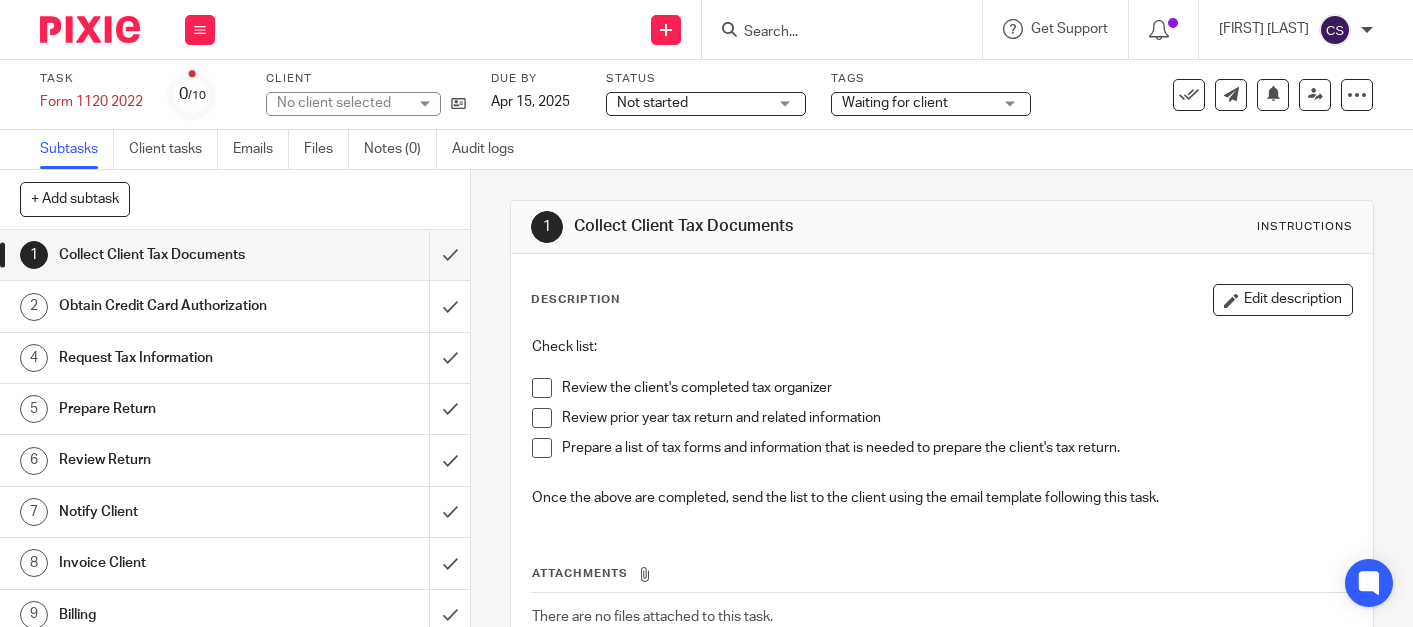 scroll, scrollTop: 0, scrollLeft: 0, axis: both 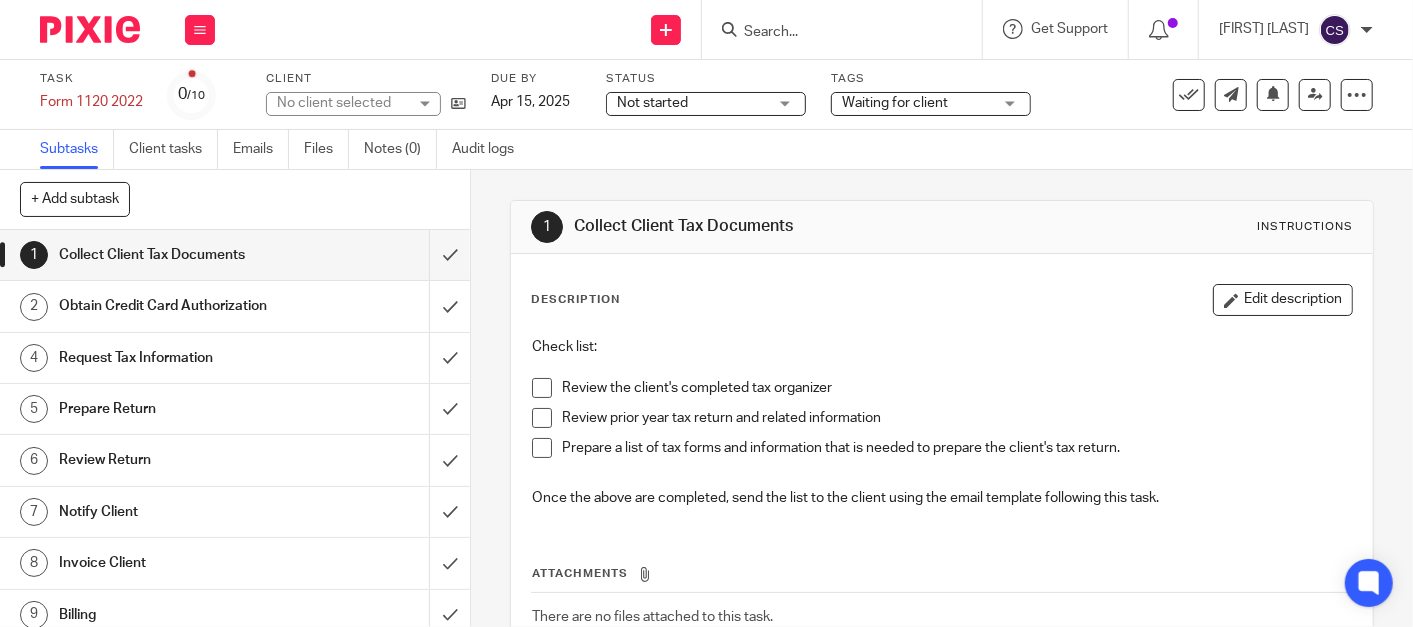 click on "Obtain Credit Card Authorization" at bounding box center [176, 306] 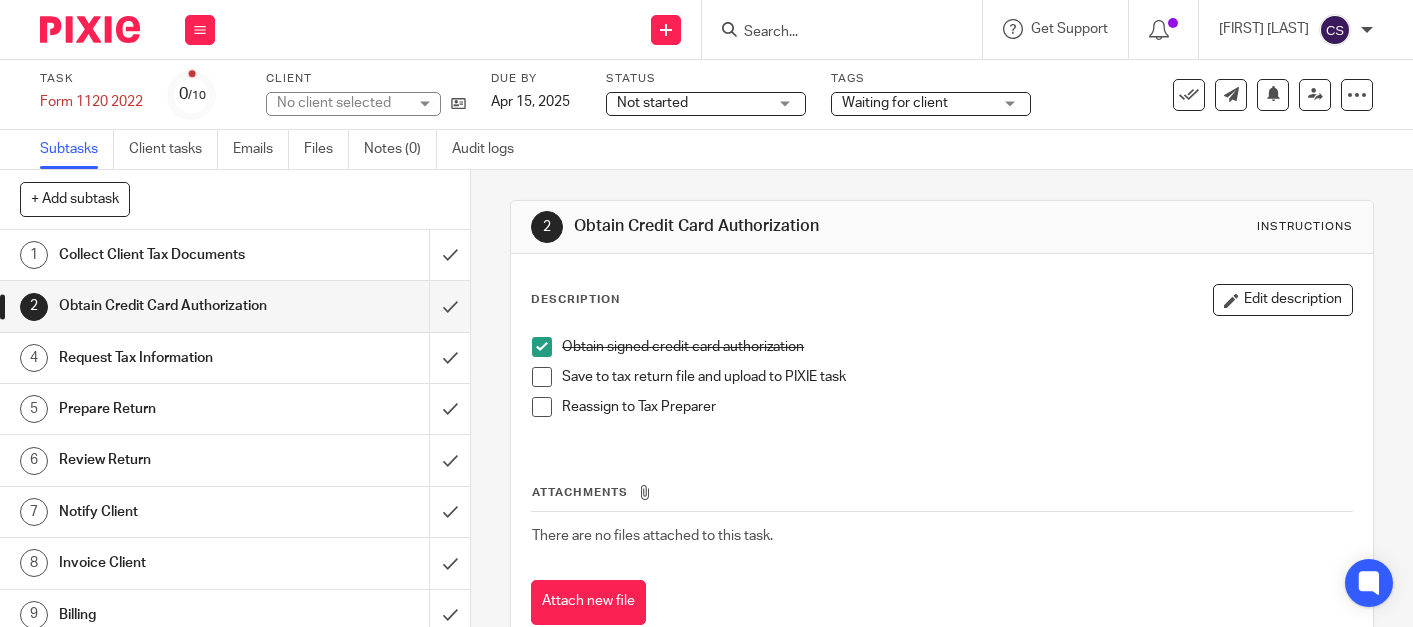 scroll, scrollTop: 0, scrollLeft: 0, axis: both 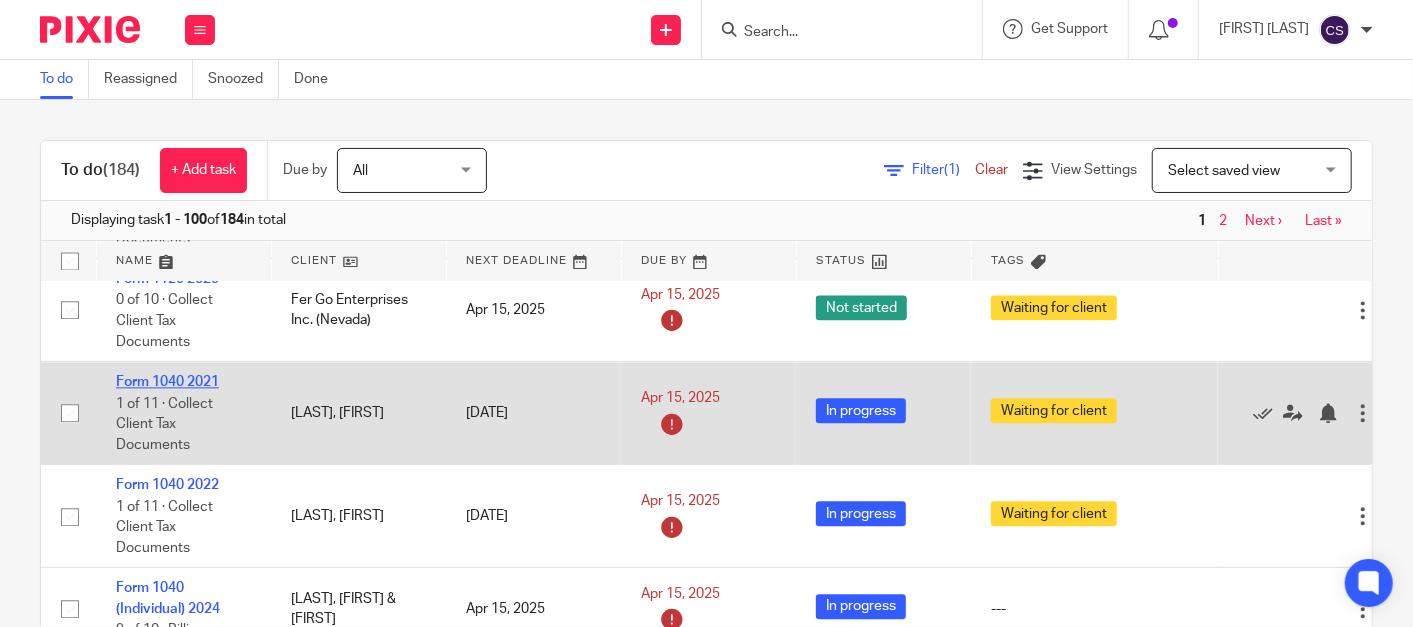 click on "Form 1040 2021" at bounding box center (167, 382) 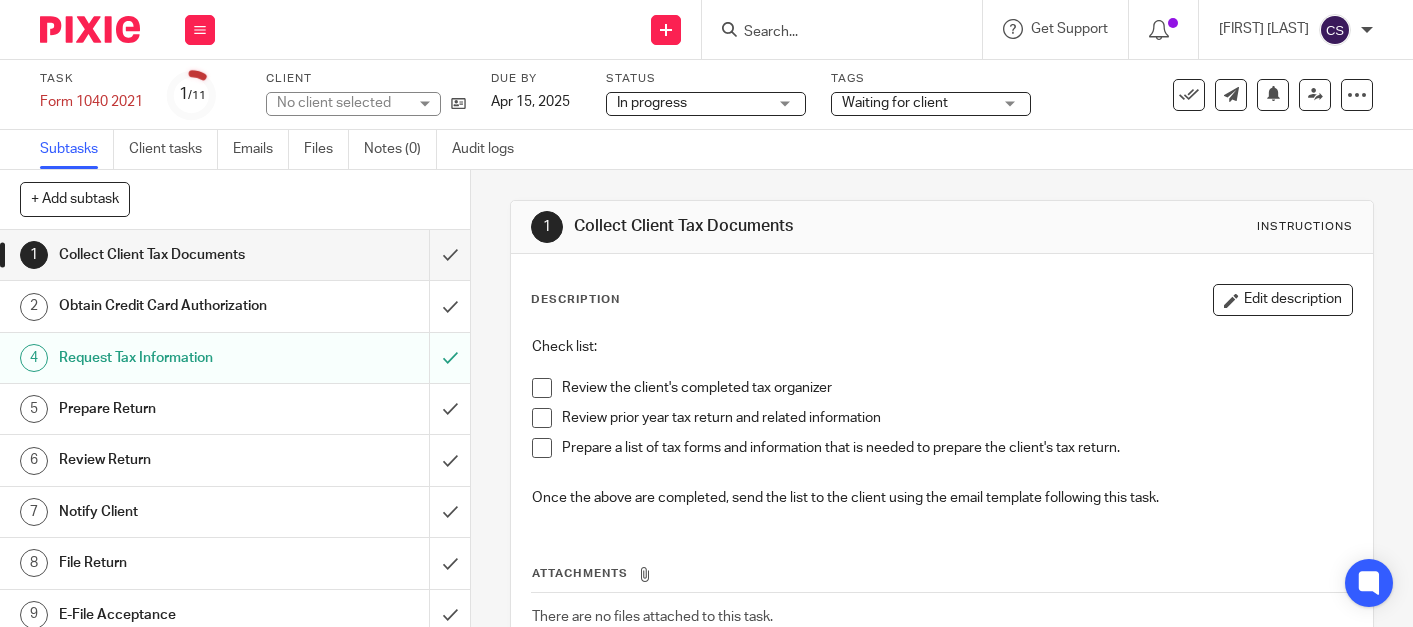 scroll, scrollTop: 0, scrollLeft: 0, axis: both 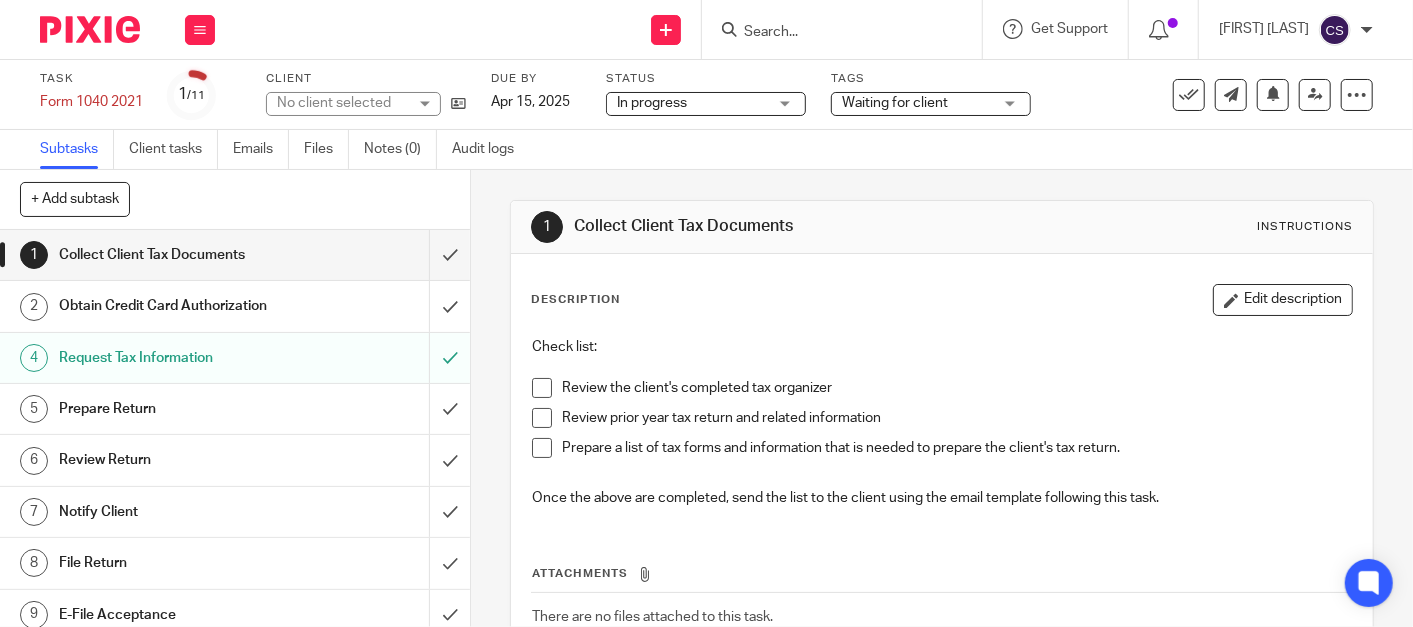 click on "Obtain Credit Card Authorization" at bounding box center (176, 306) 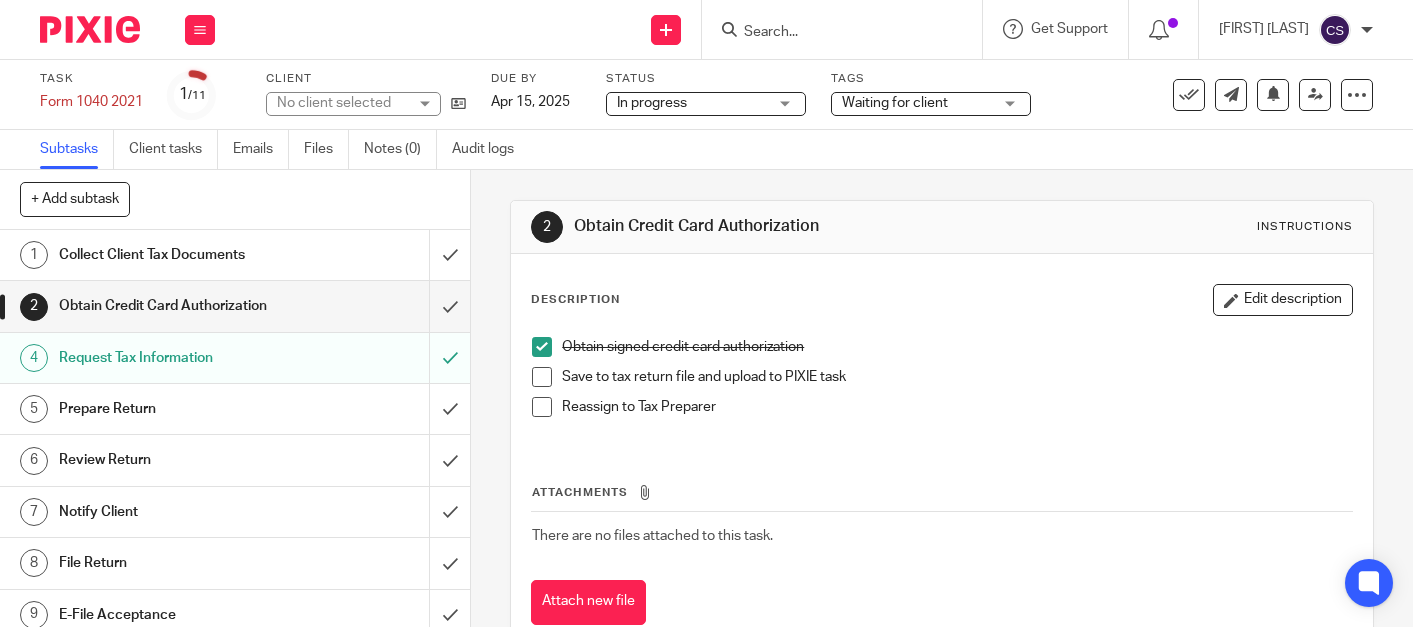 scroll, scrollTop: 0, scrollLeft: 0, axis: both 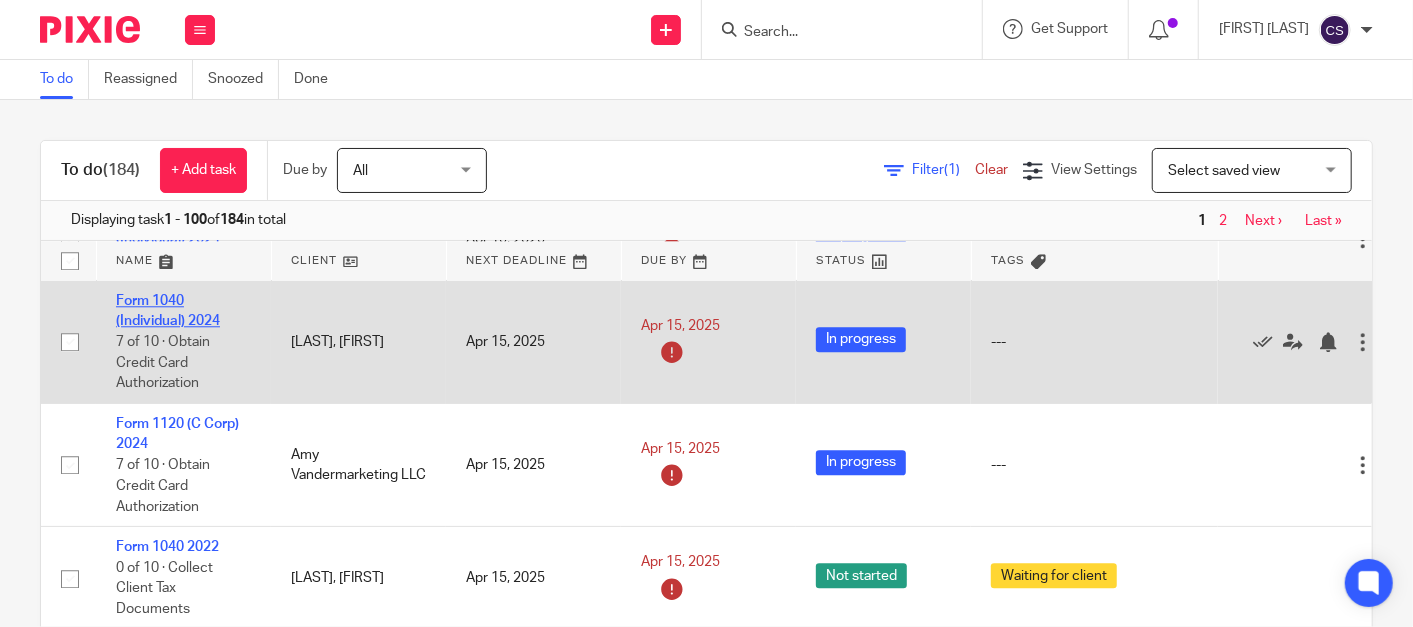 click on "Form 1040 (Individual) 2024" at bounding box center (168, 311) 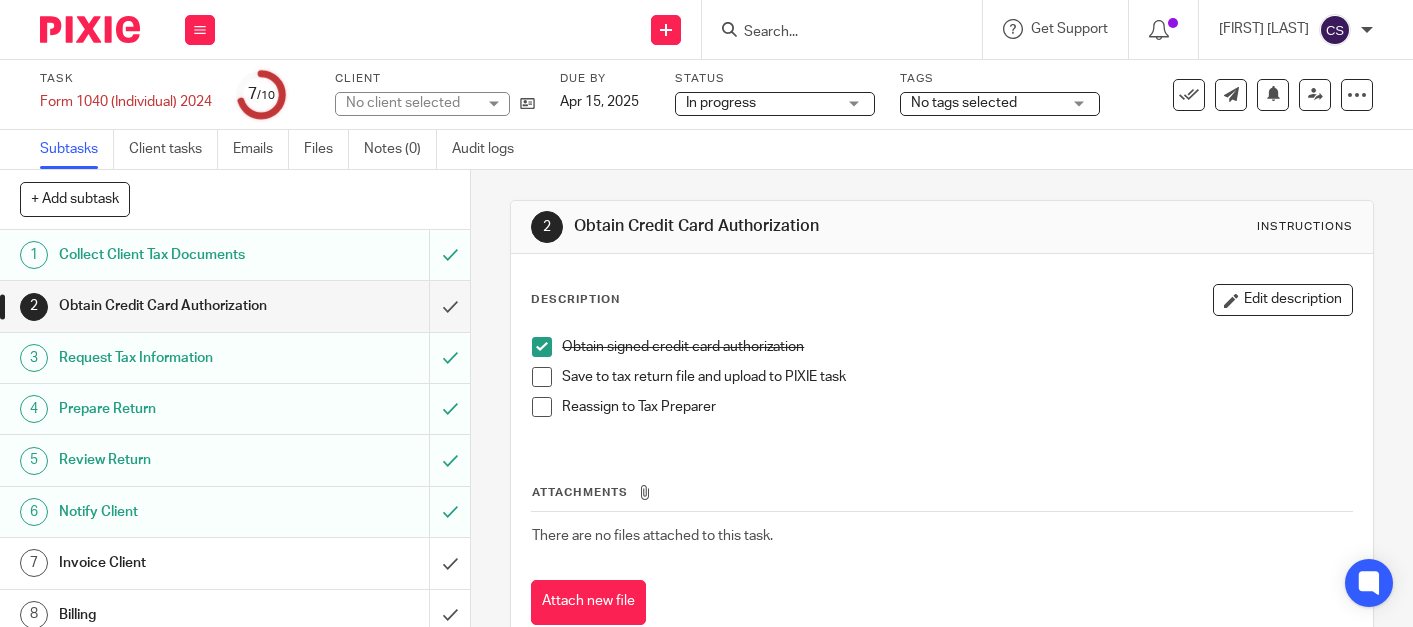 scroll, scrollTop: 0, scrollLeft: 0, axis: both 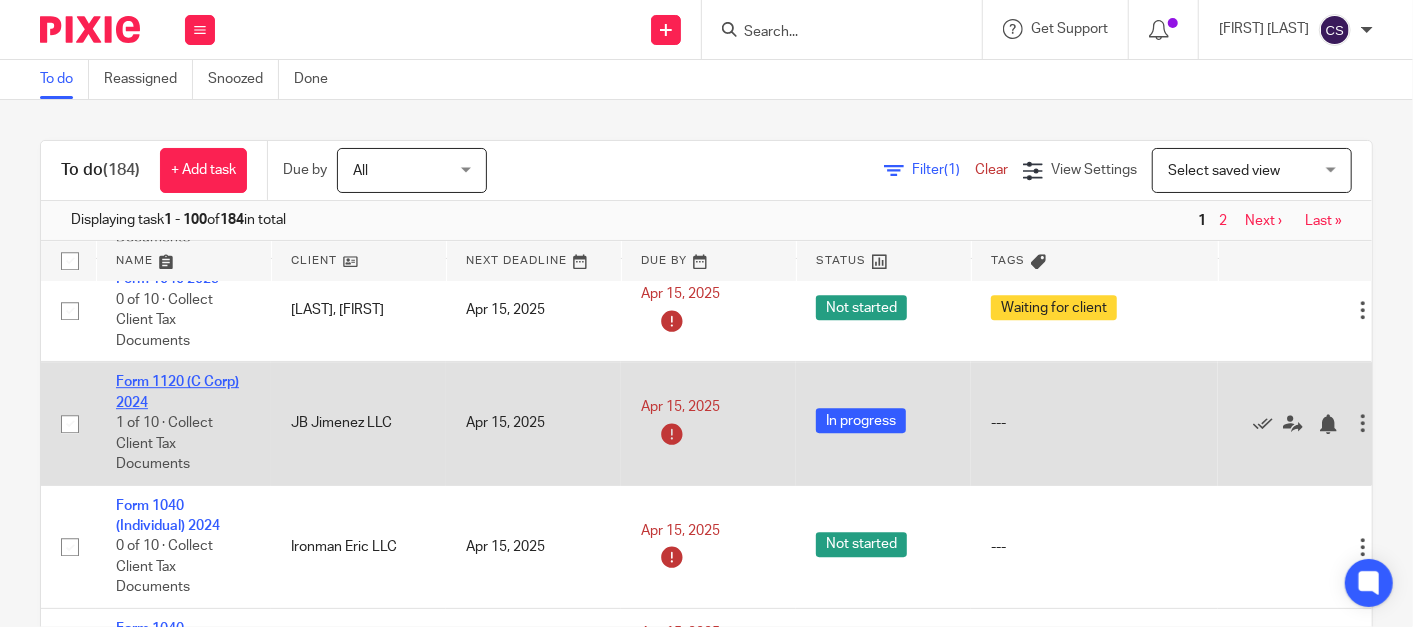 click on "Form 1120 (C Corp) 2024" at bounding box center [177, 392] 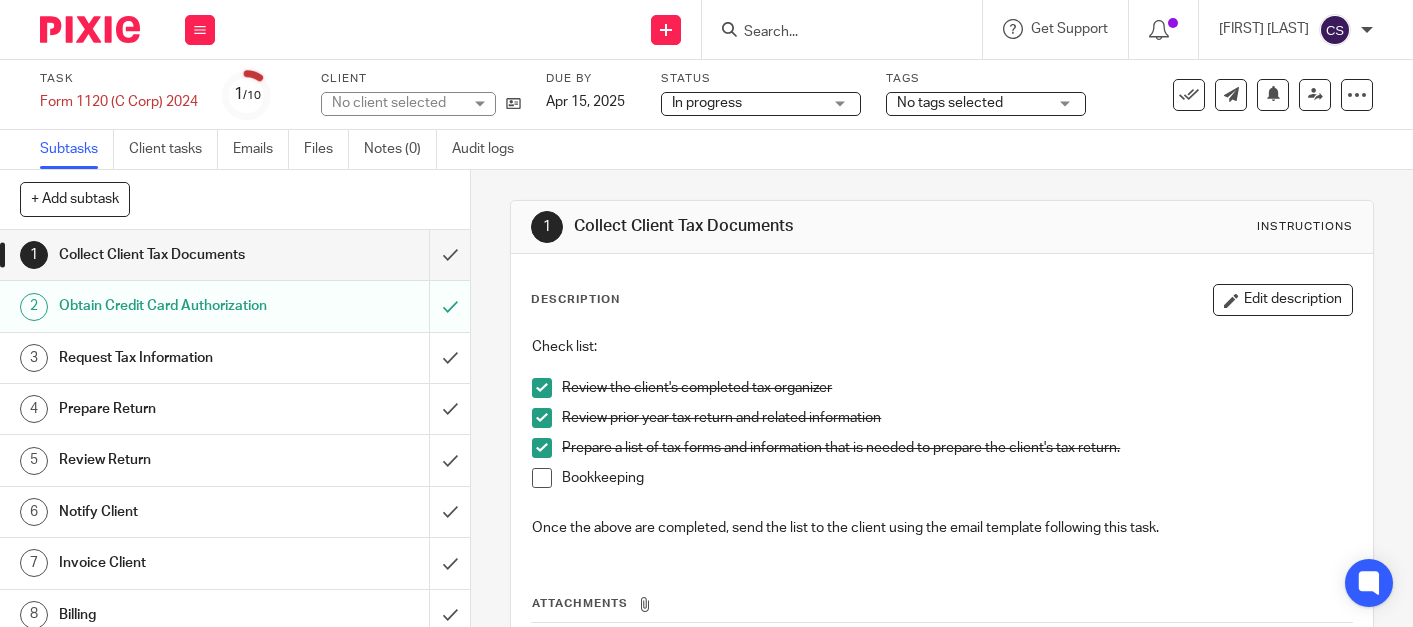 scroll, scrollTop: 0, scrollLeft: 0, axis: both 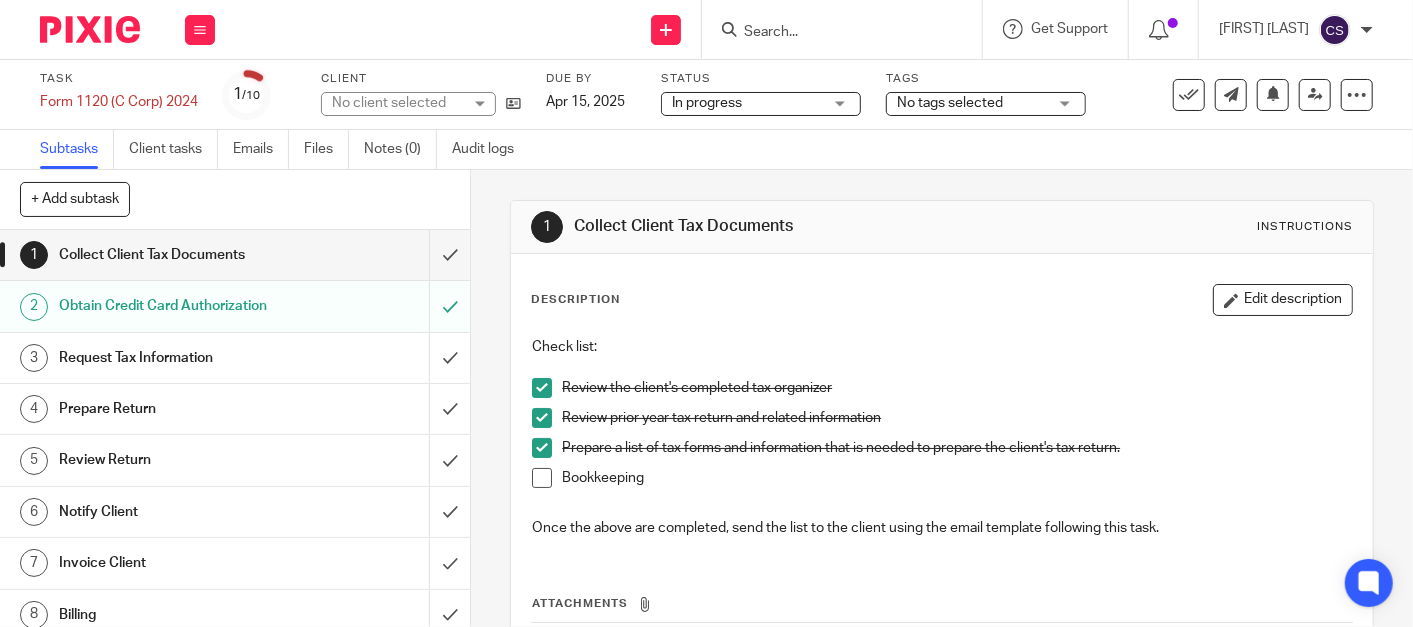 click on "Obtain Credit Card Authorization" at bounding box center [176, 306] 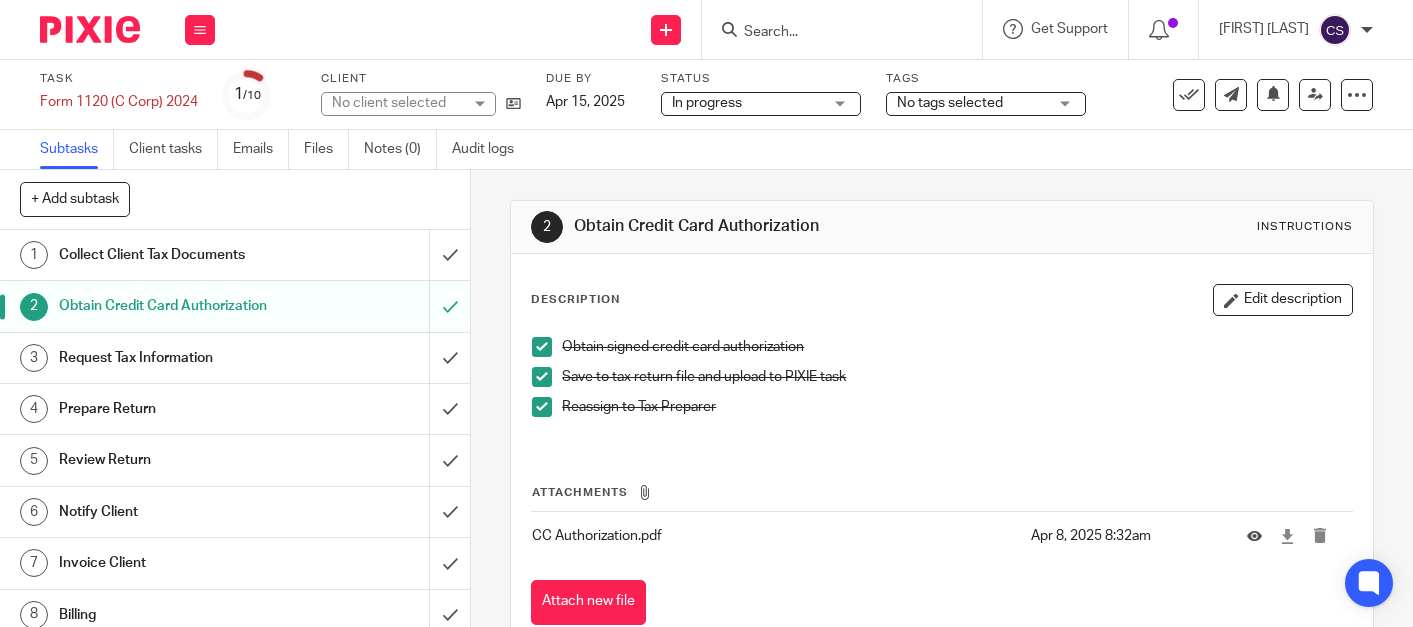 scroll, scrollTop: 0, scrollLeft: 0, axis: both 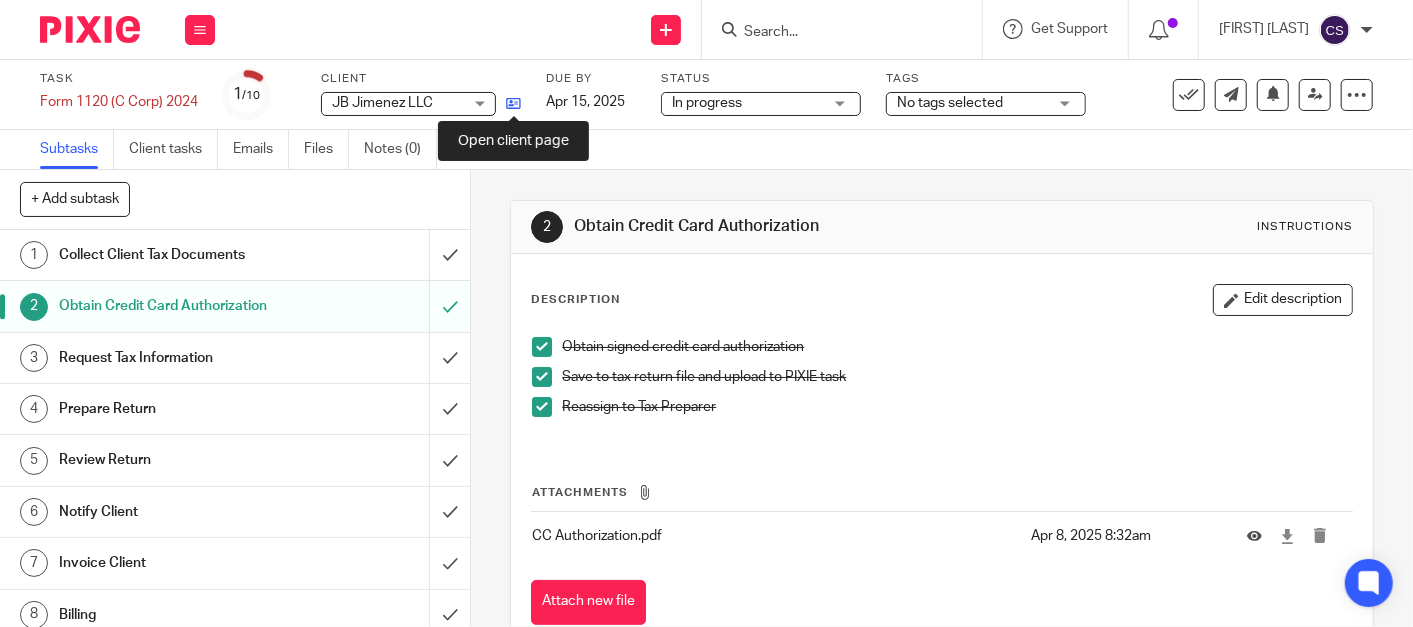 click at bounding box center [513, 103] 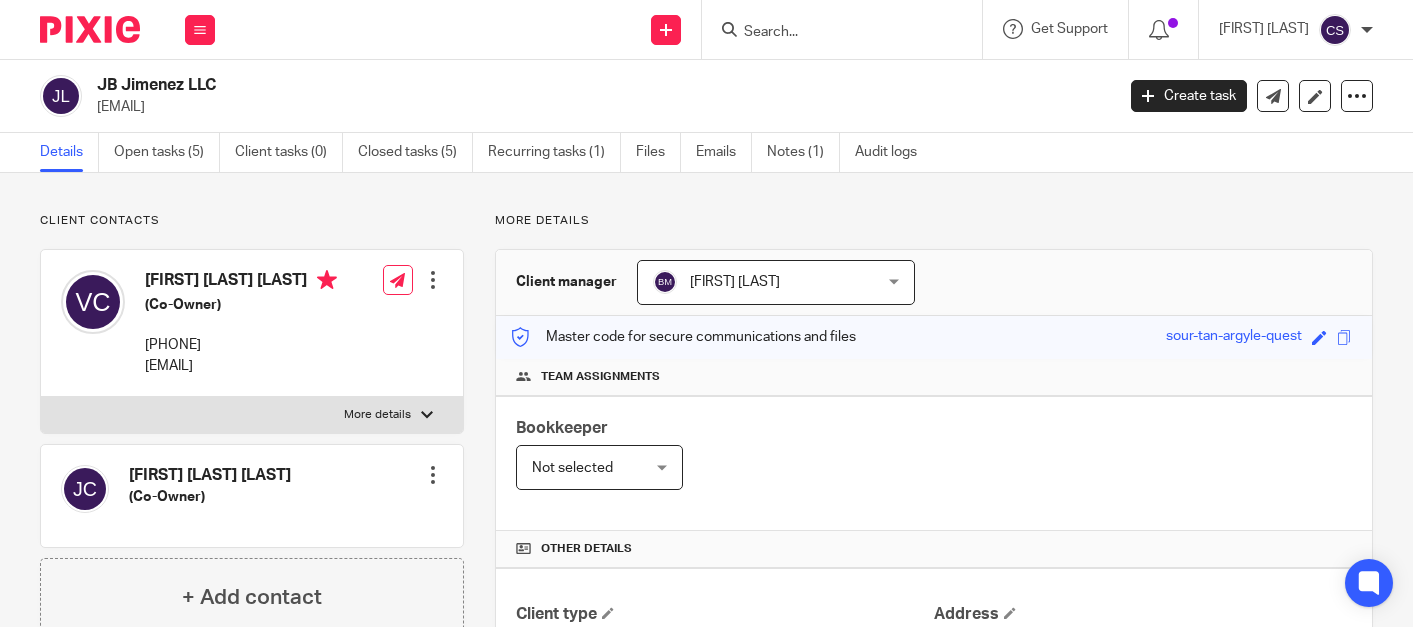 scroll, scrollTop: 0, scrollLeft: 0, axis: both 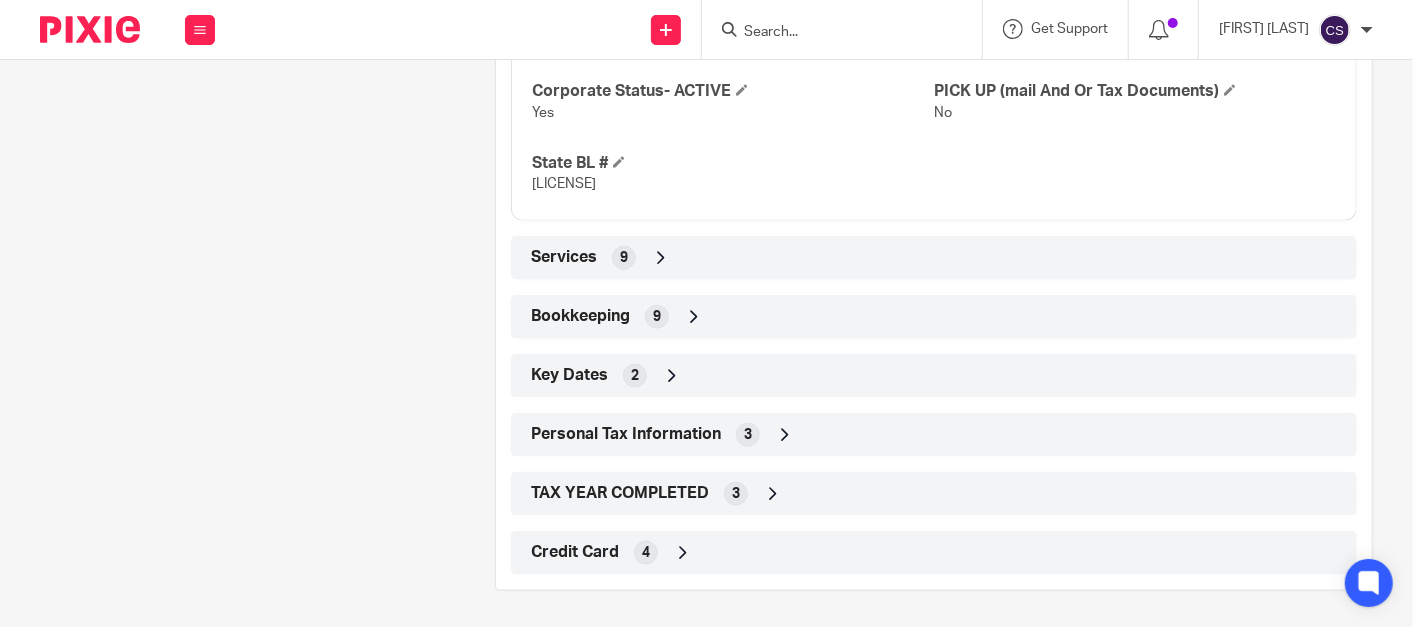 click at bounding box center [694, 317] 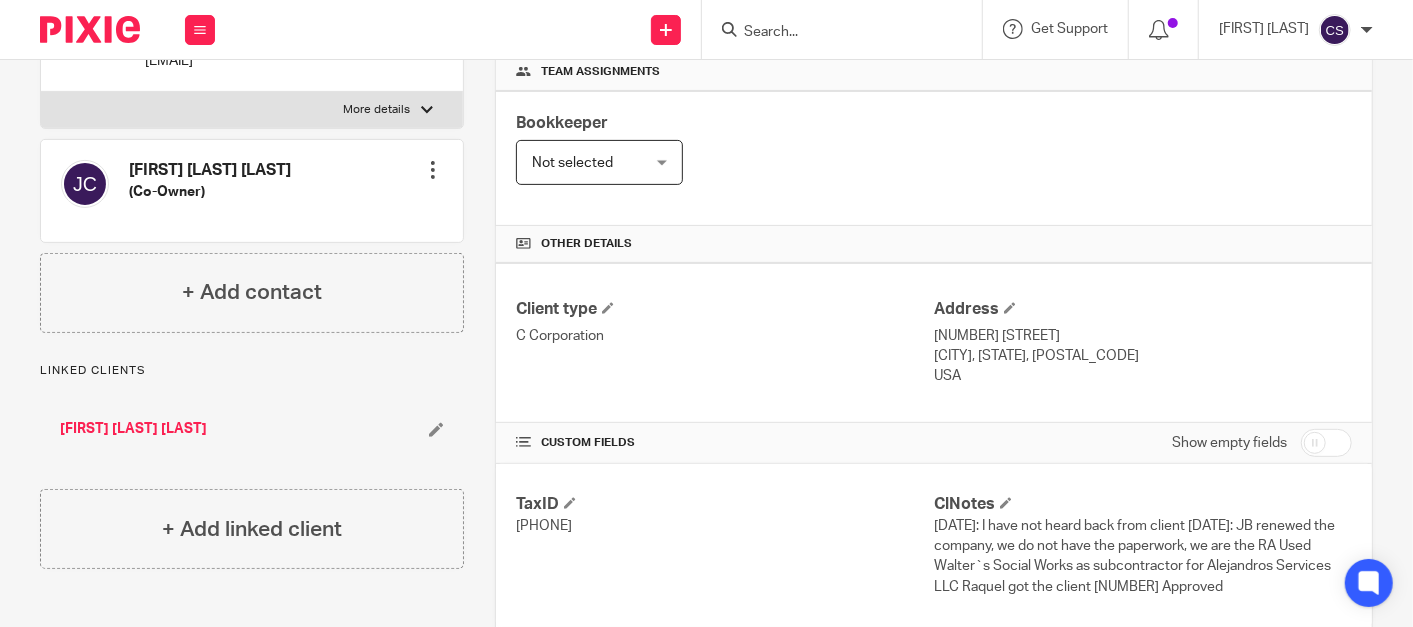 scroll, scrollTop: 0, scrollLeft: 0, axis: both 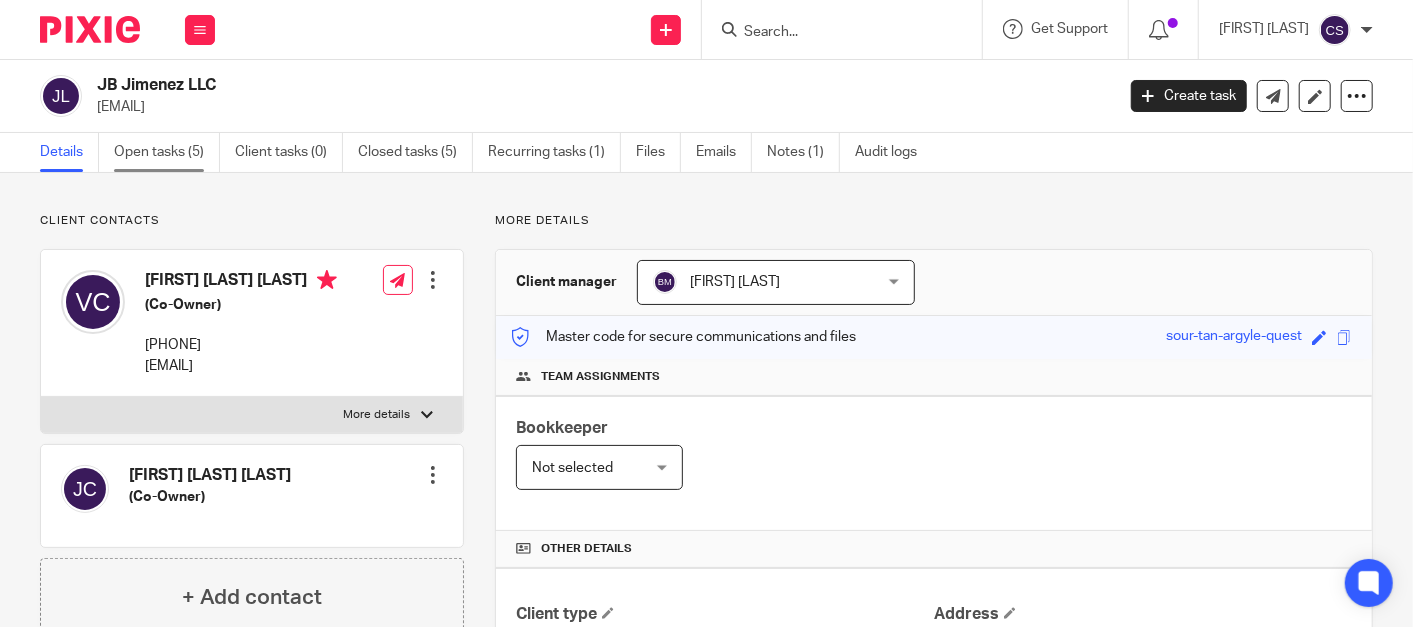 click on "Open tasks (5)" at bounding box center (167, 152) 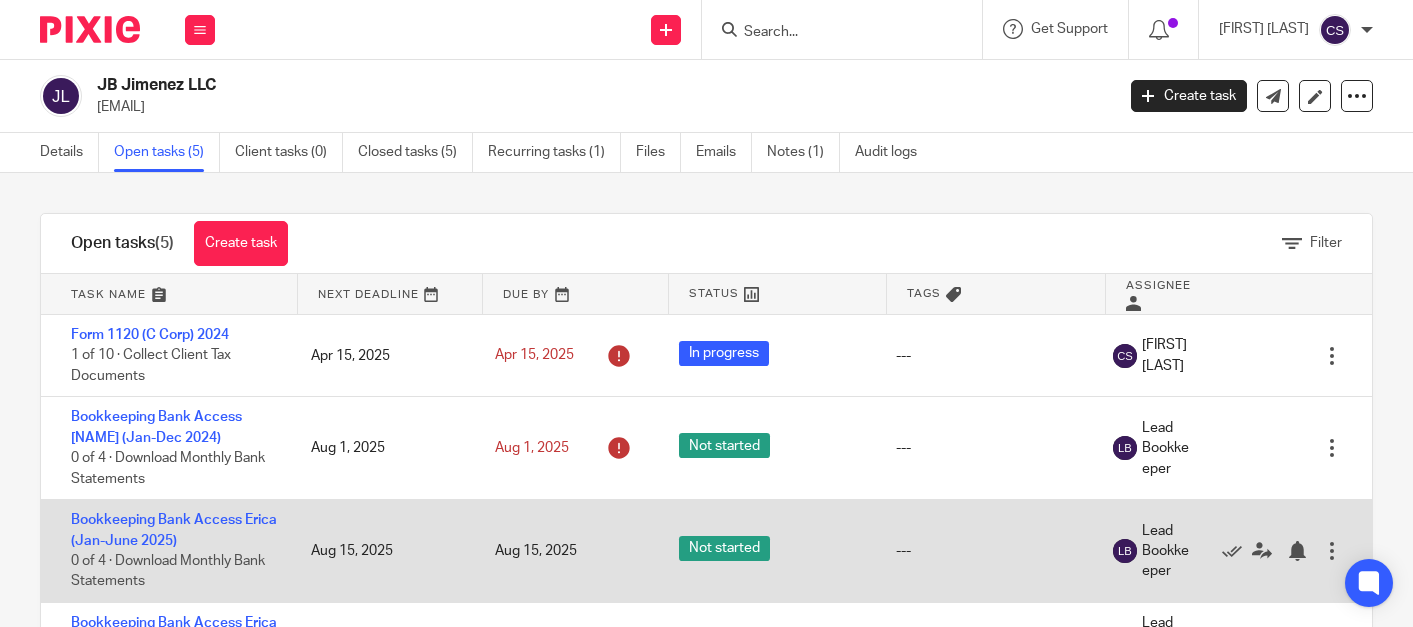 scroll, scrollTop: 0, scrollLeft: 0, axis: both 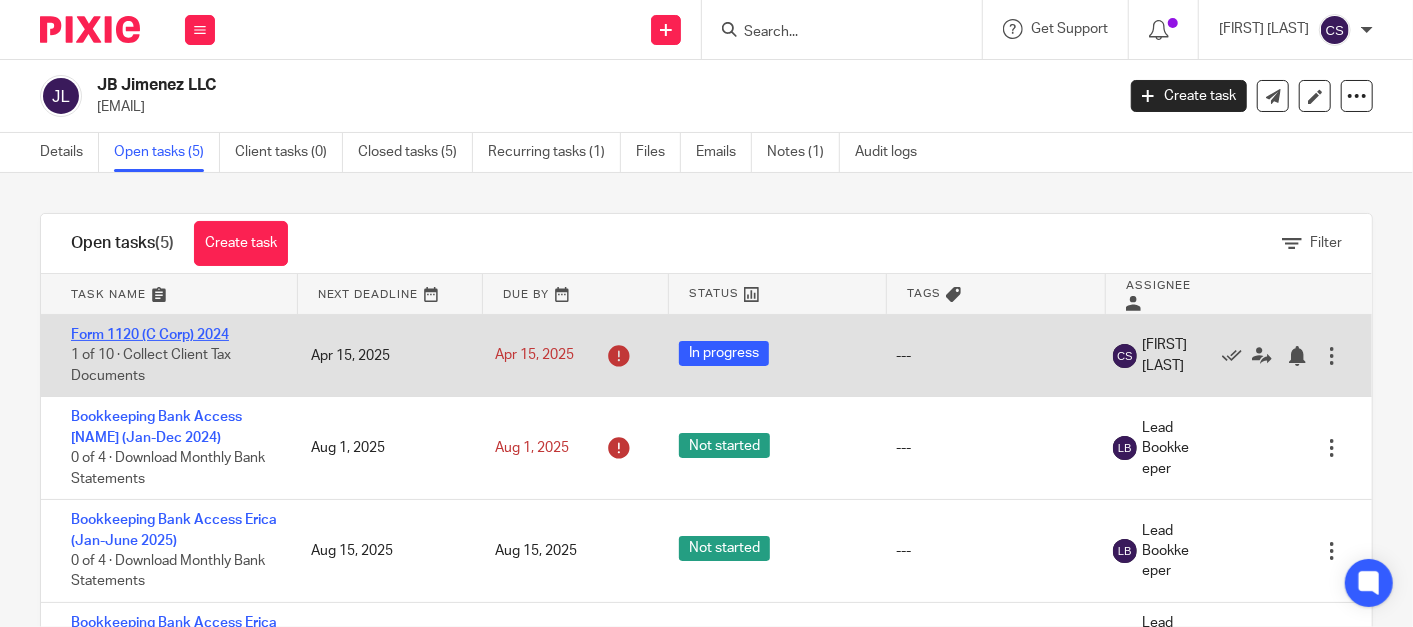 click on "Form 1120 (C Corp) 2024" at bounding box center (150, 335) 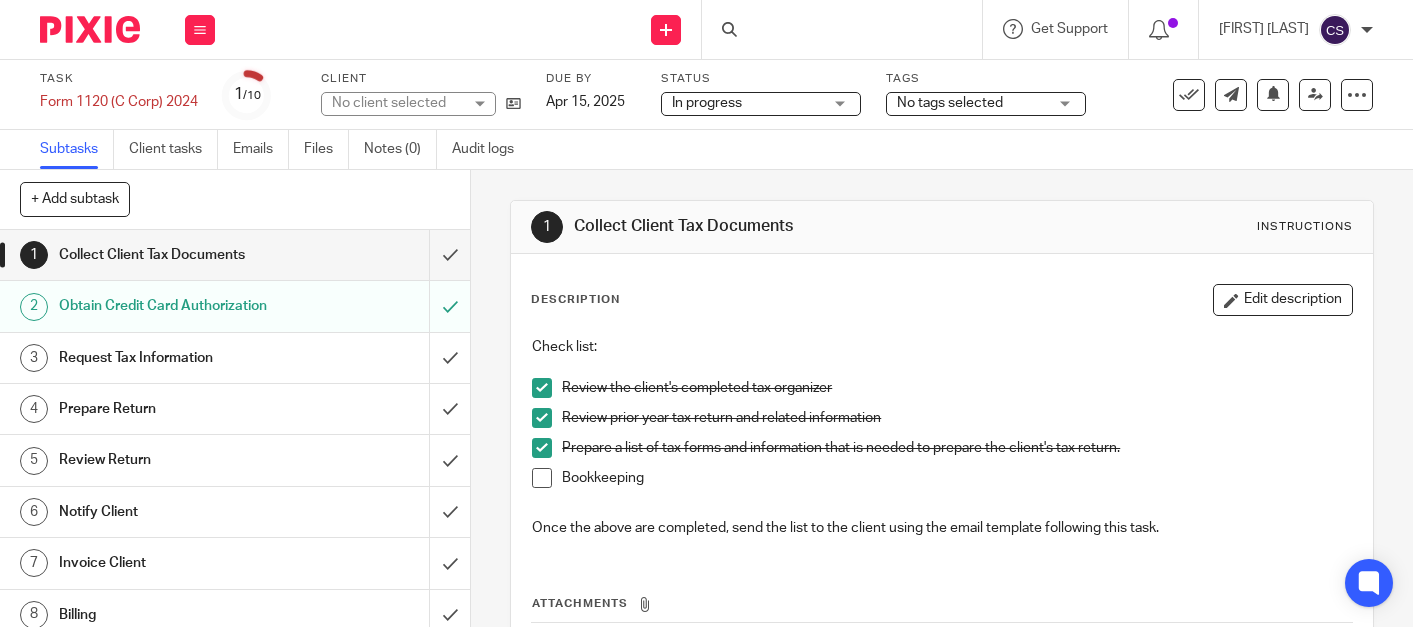scroll, scrollTop: 0, scrollLeft: 0, axis: both 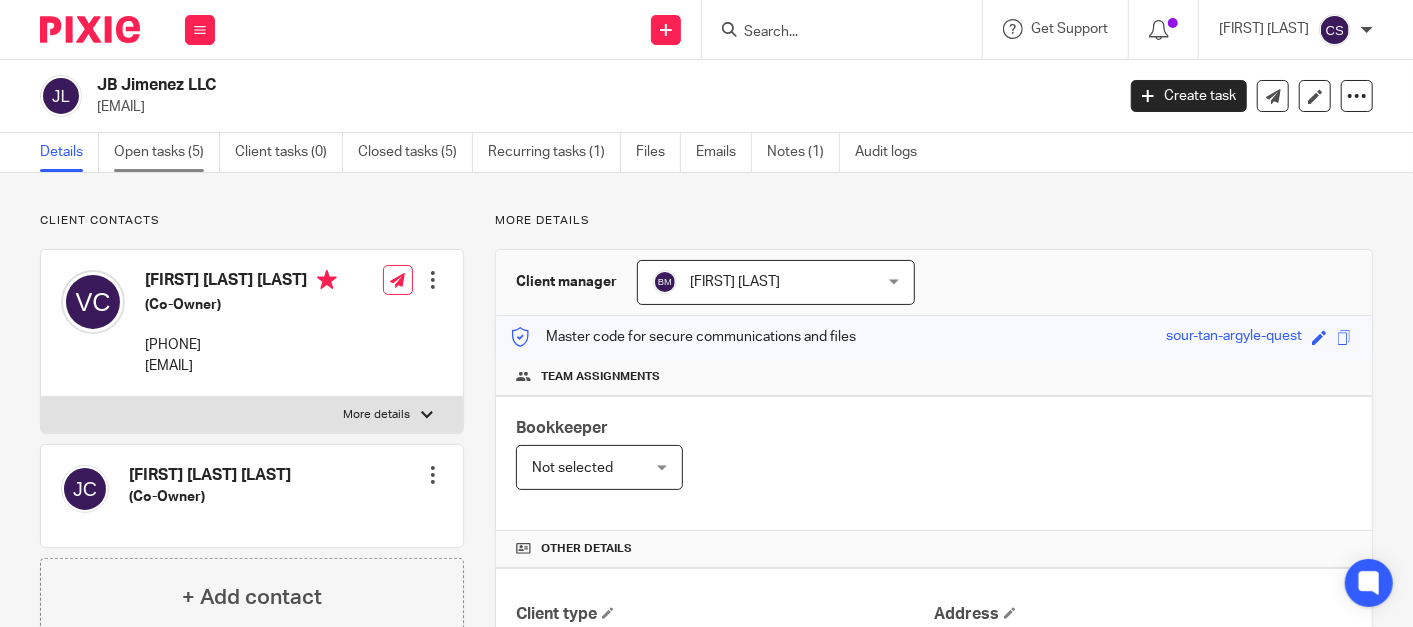 click on "Open tasks (5)" at bounding box center (167, 152) 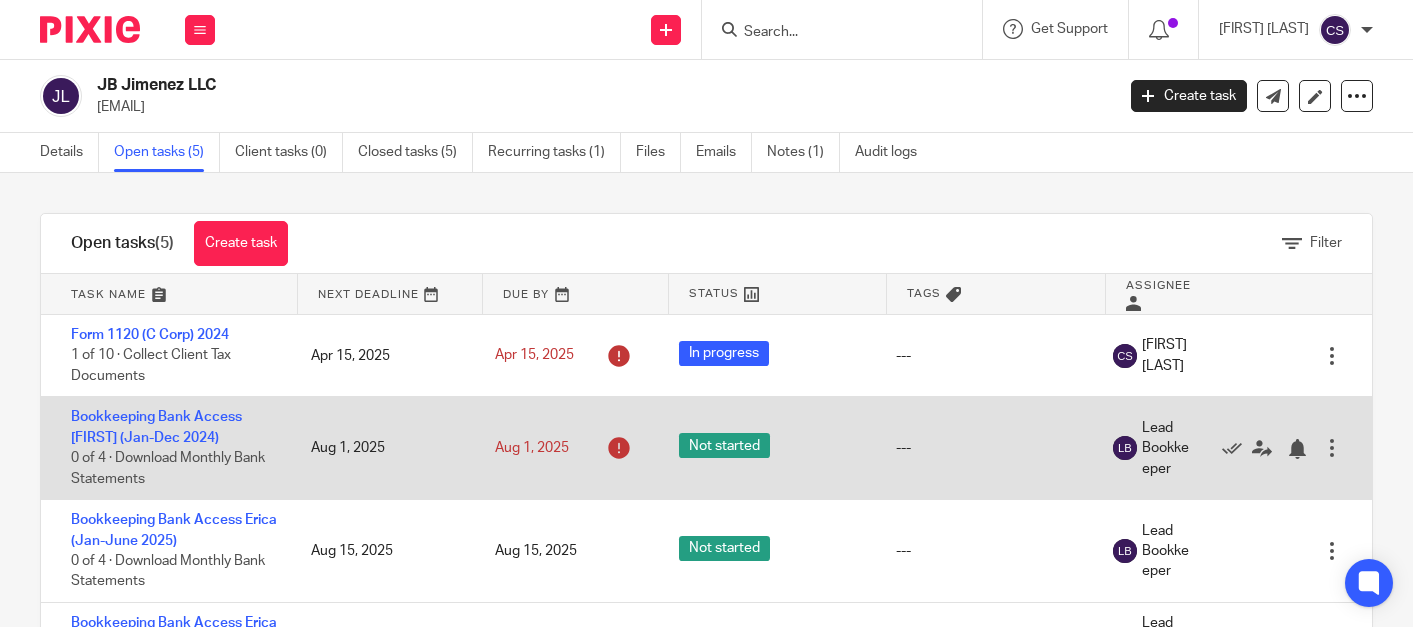 scroll, scrollTop: 0, scrollLeft: 0, axis: both 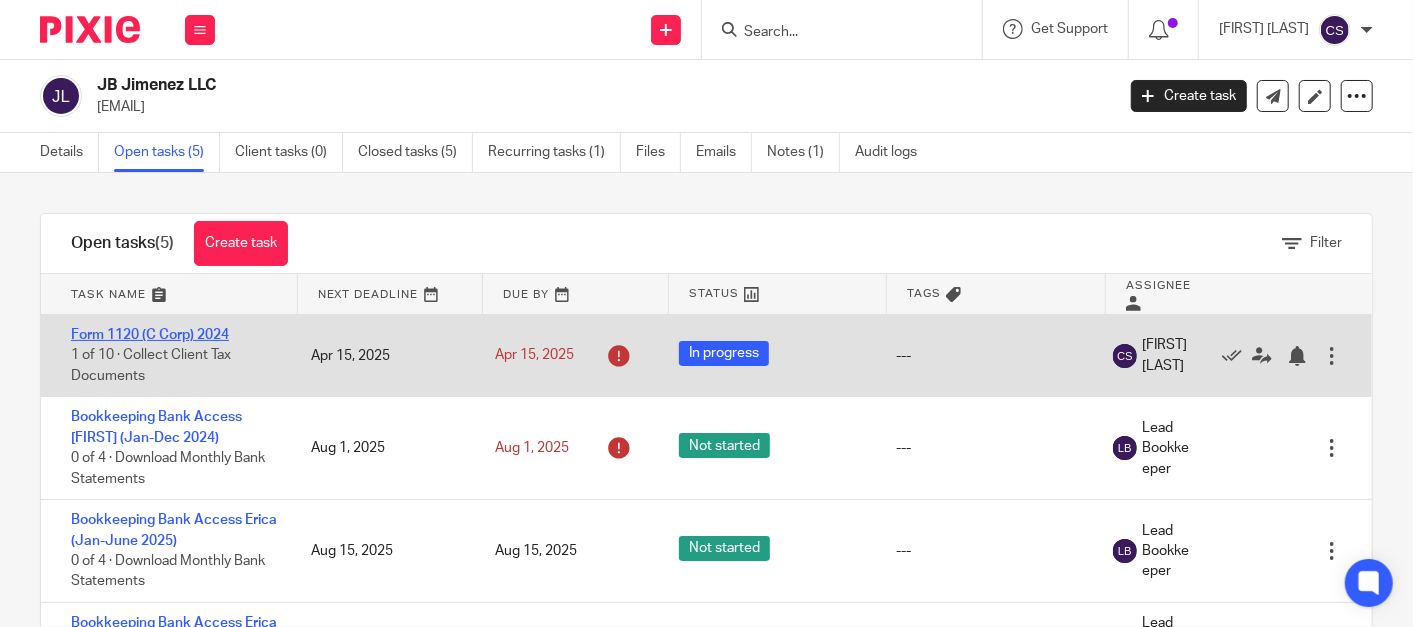 click on "Form 1120 (C Corp) 2024" at bounding box center [150, 335] 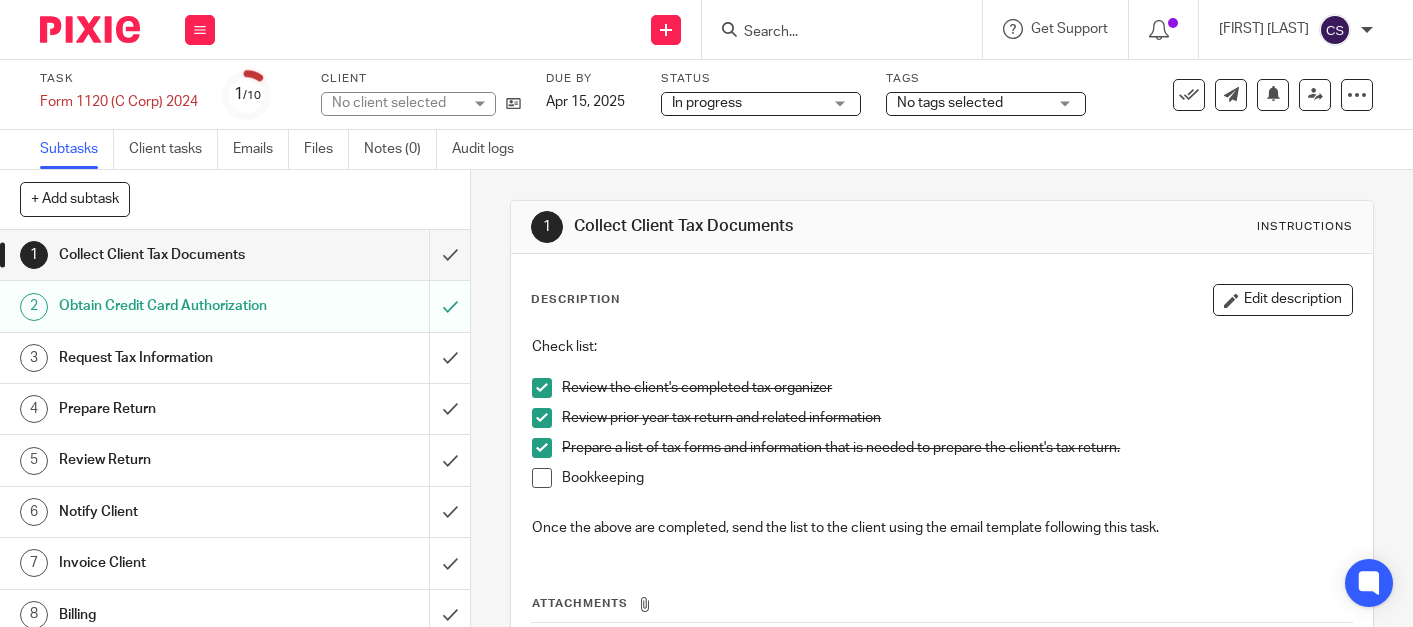 scroll, scrollTop: 0, scrollLeft: 0, axis: both 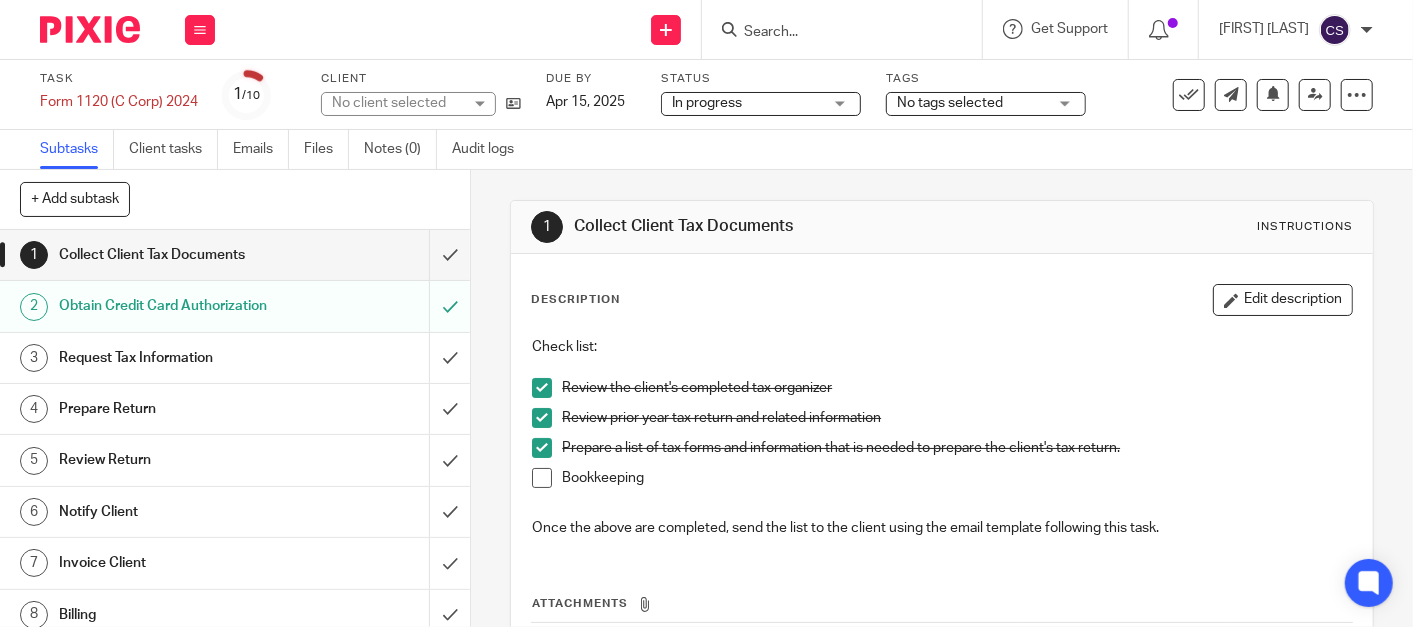 click on "Obtain Credit Card Authorization" at bounding box center [234, 306] 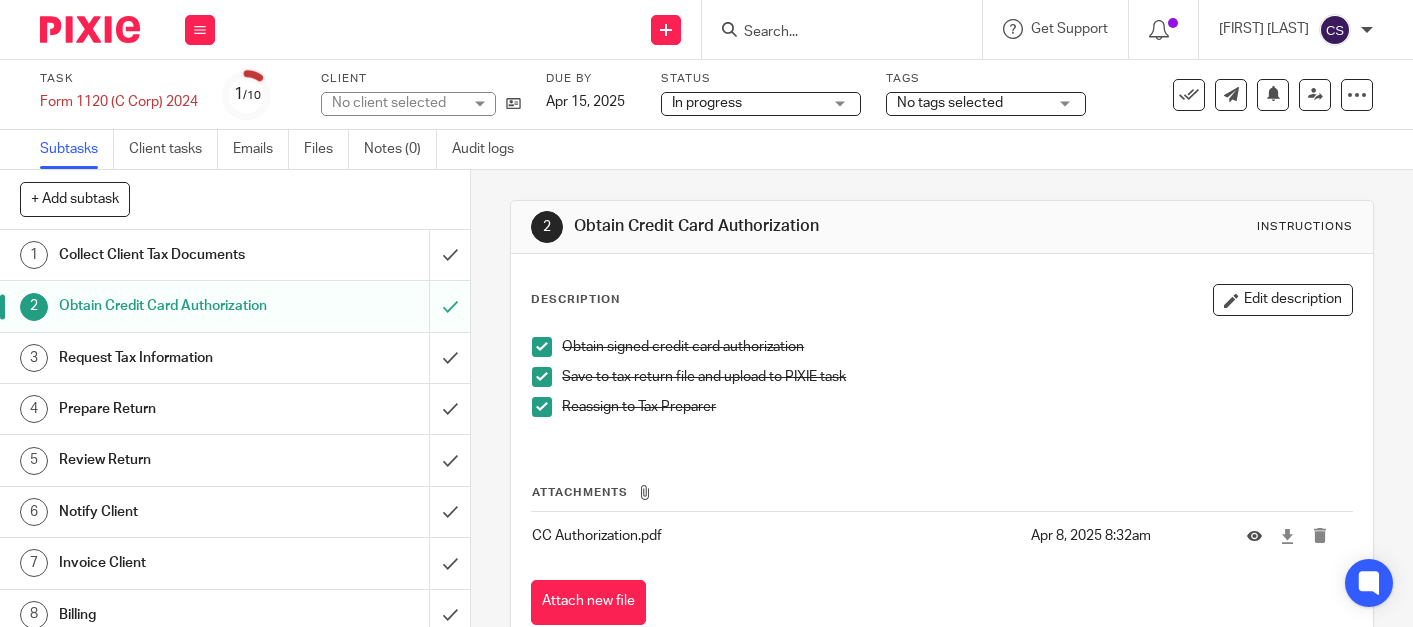 scroll, scrollTop: 0, scrollLeft: 0, axis: both 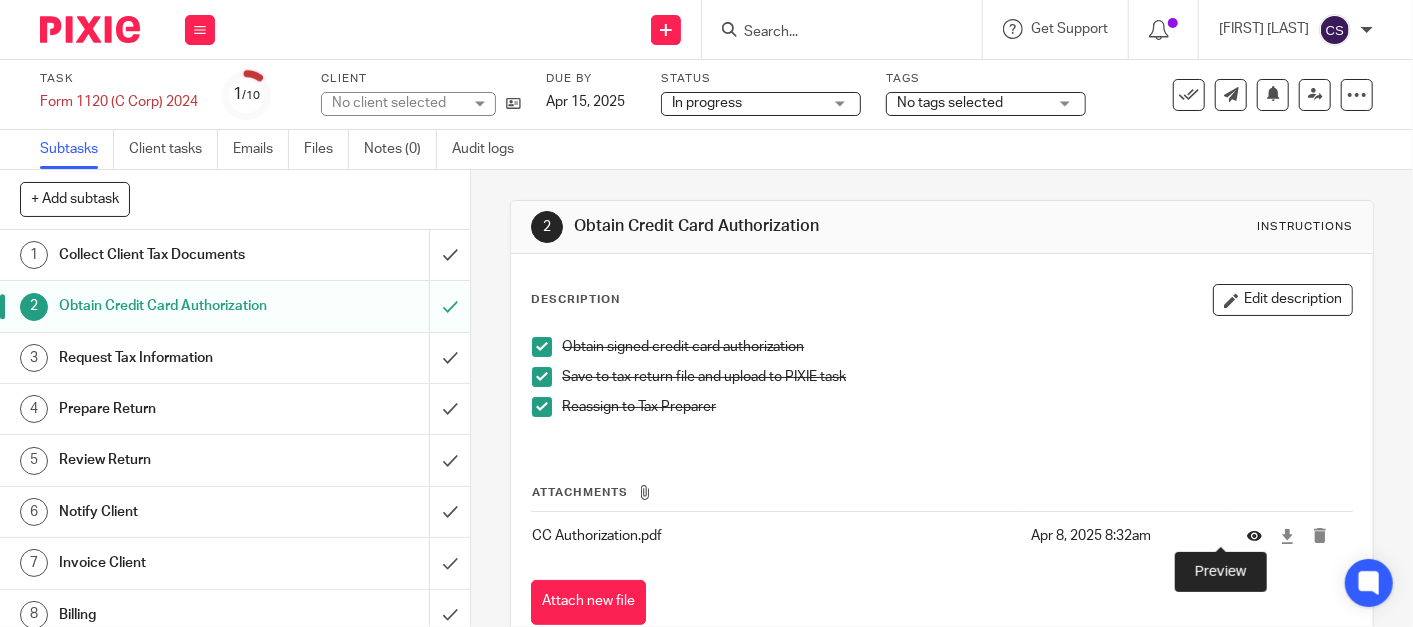 click at bounding box center [1254, 536] 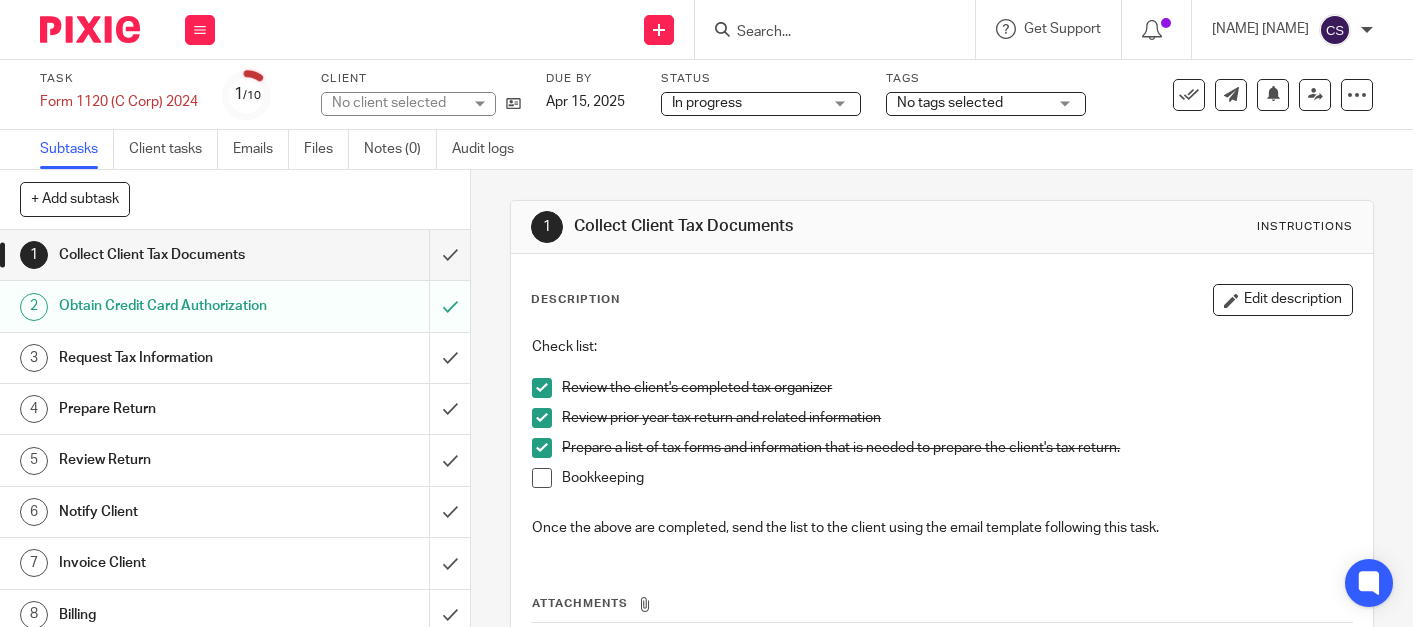 scroll, scrollTop: 0, scrollLeft: 0, axis: both 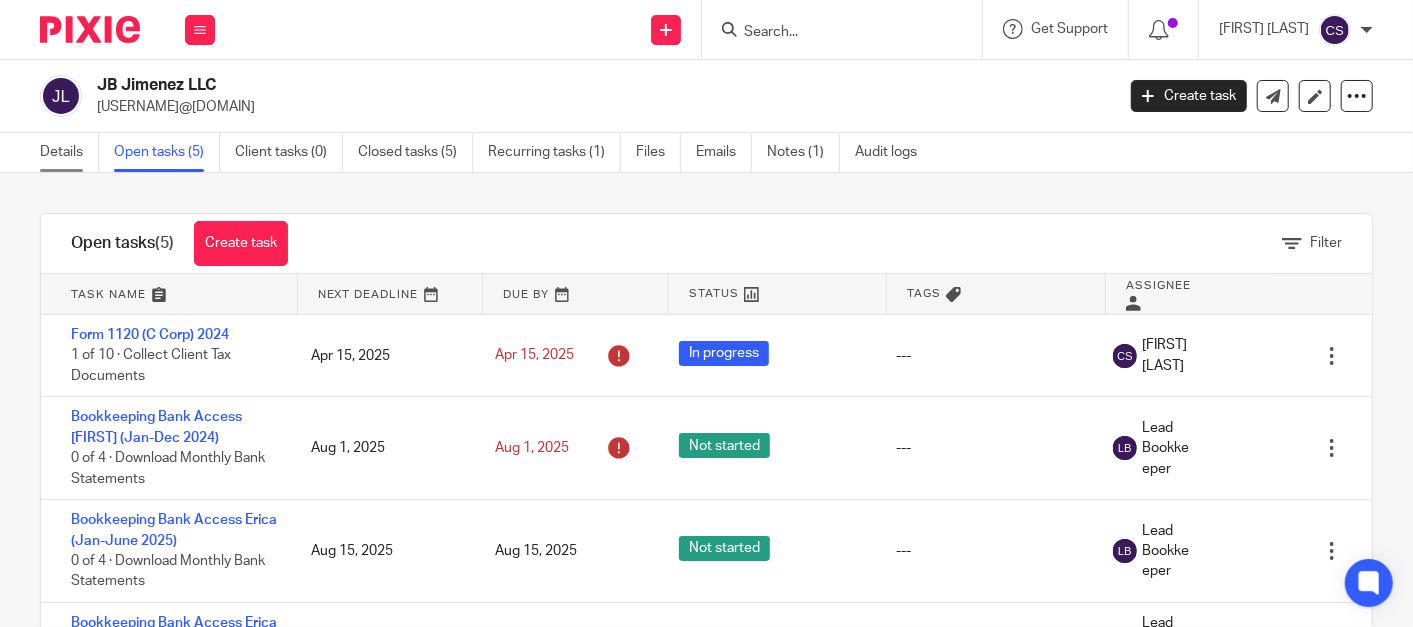 click on "Details" at bounding box center (69, 152) 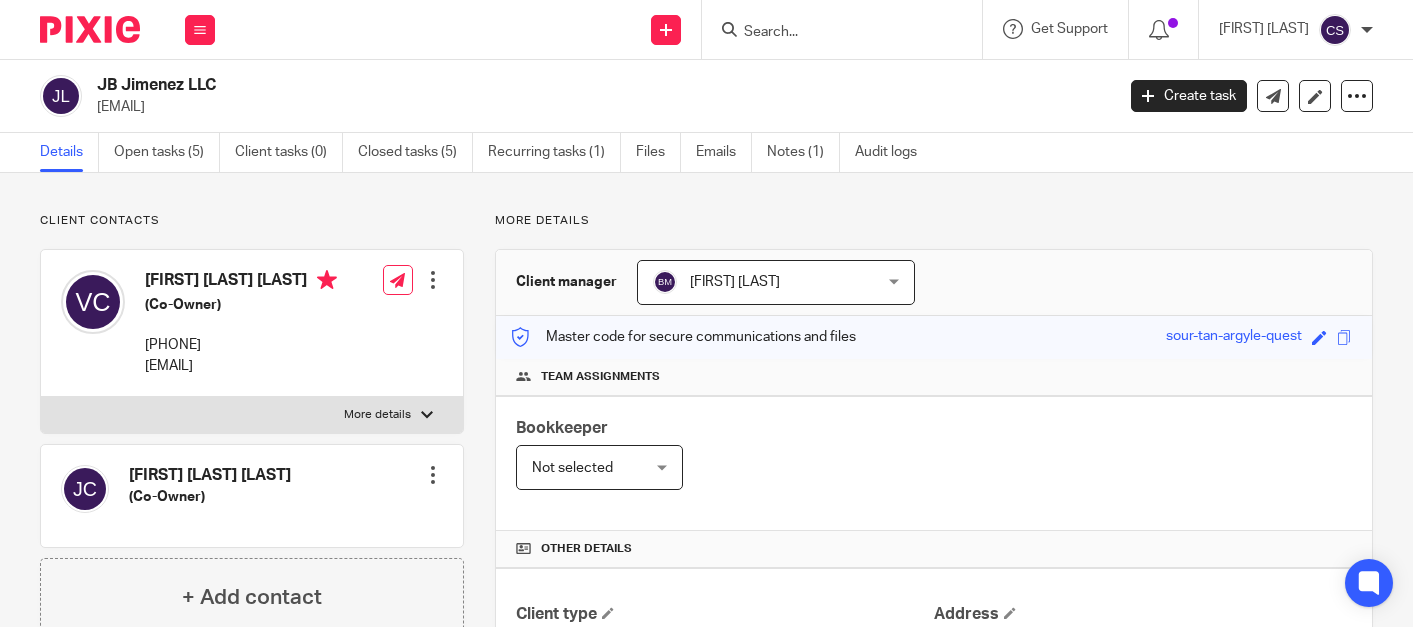 scroll, scrollTop: 0, scrollLeft: 0, axis: both 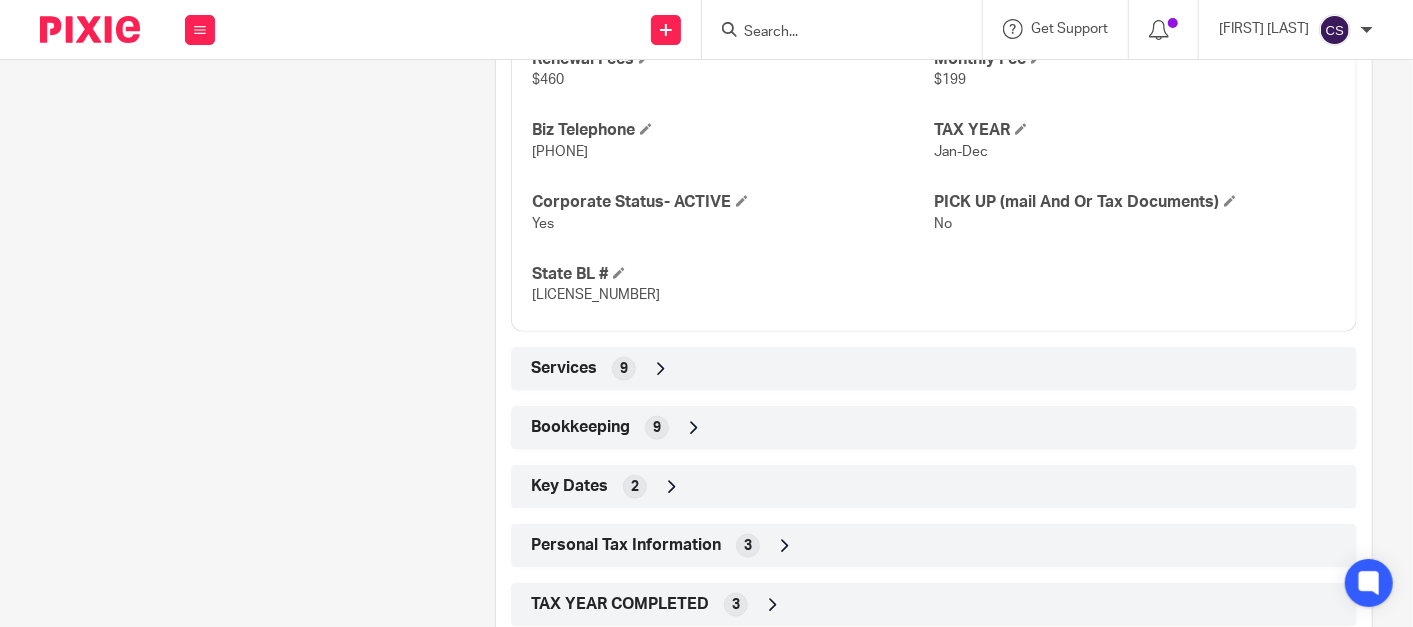 click at bounding box center [694, 428] 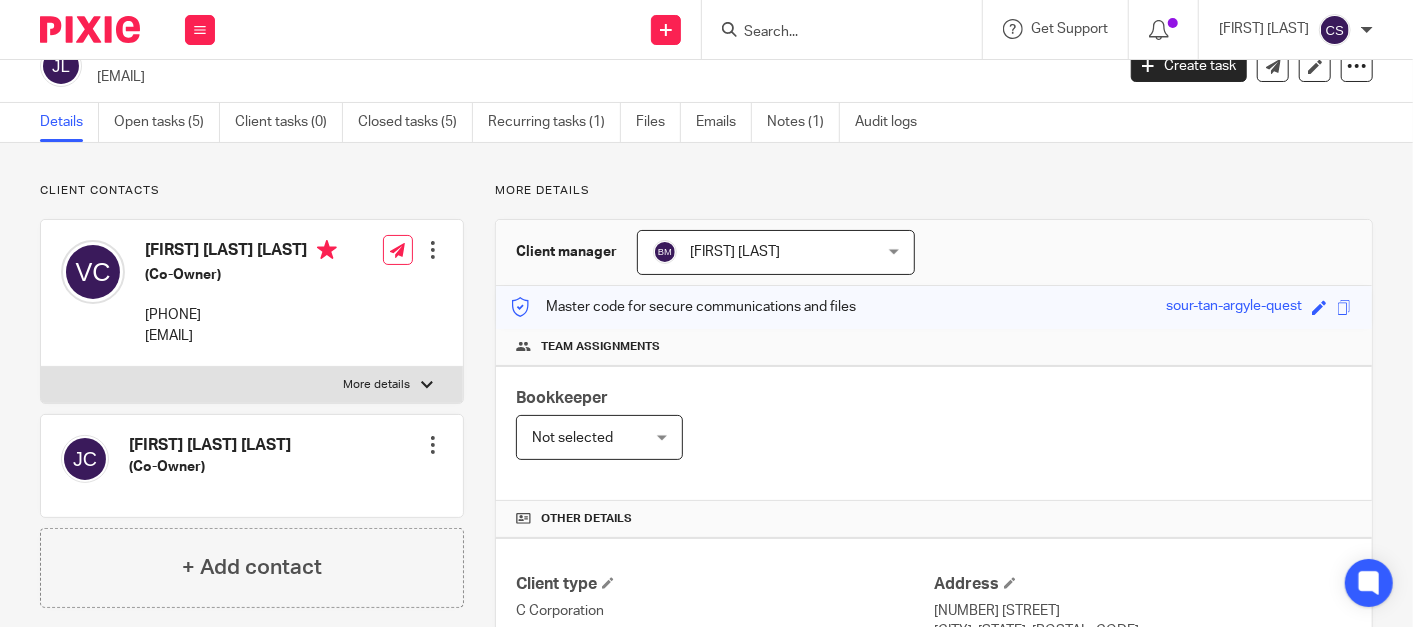 scroll, scrollTop: 0, scrollLeft: 0, axis: both 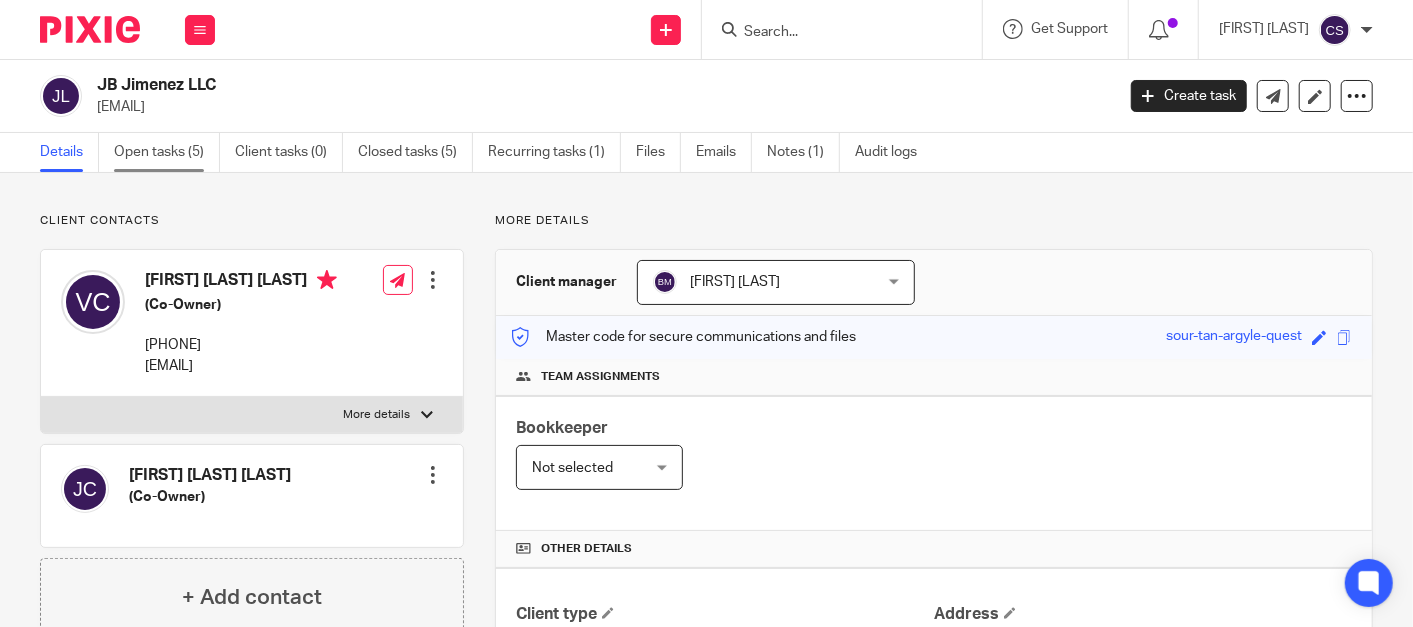 click on "Open tasks (5)" at bounding box center (167, 152) 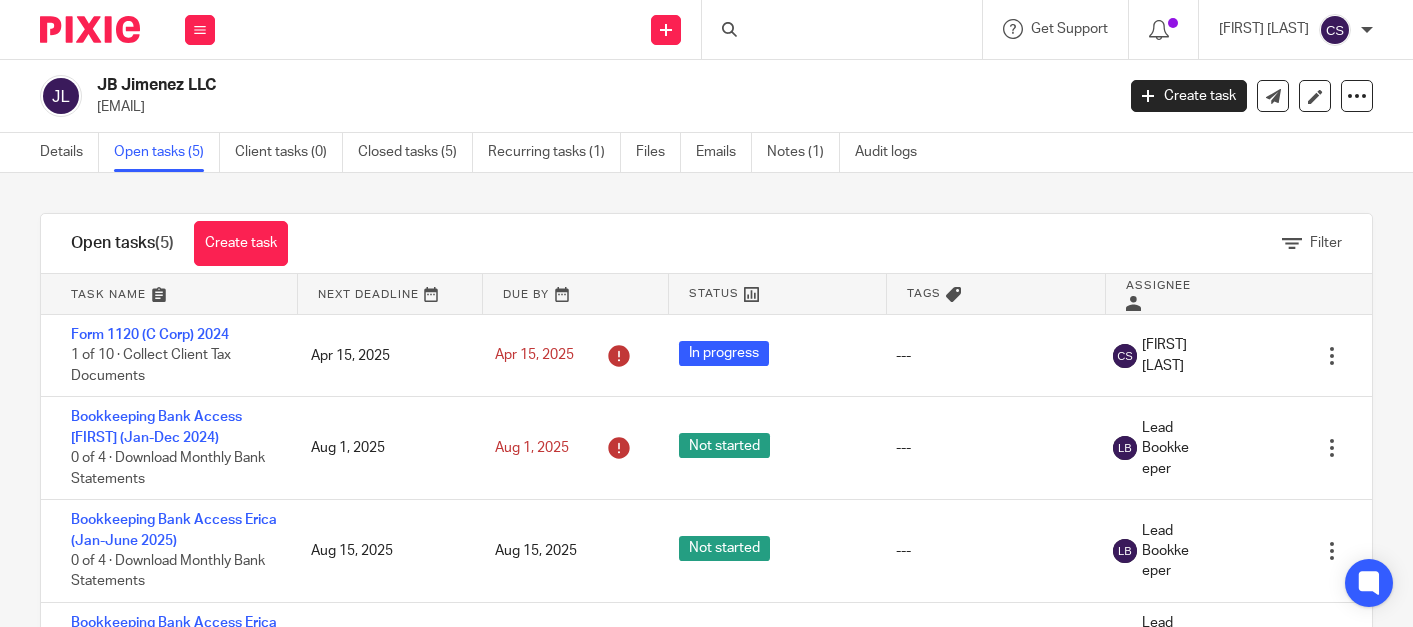 scroll, scrollTop: 0, scrollLeft: 0, axis: both 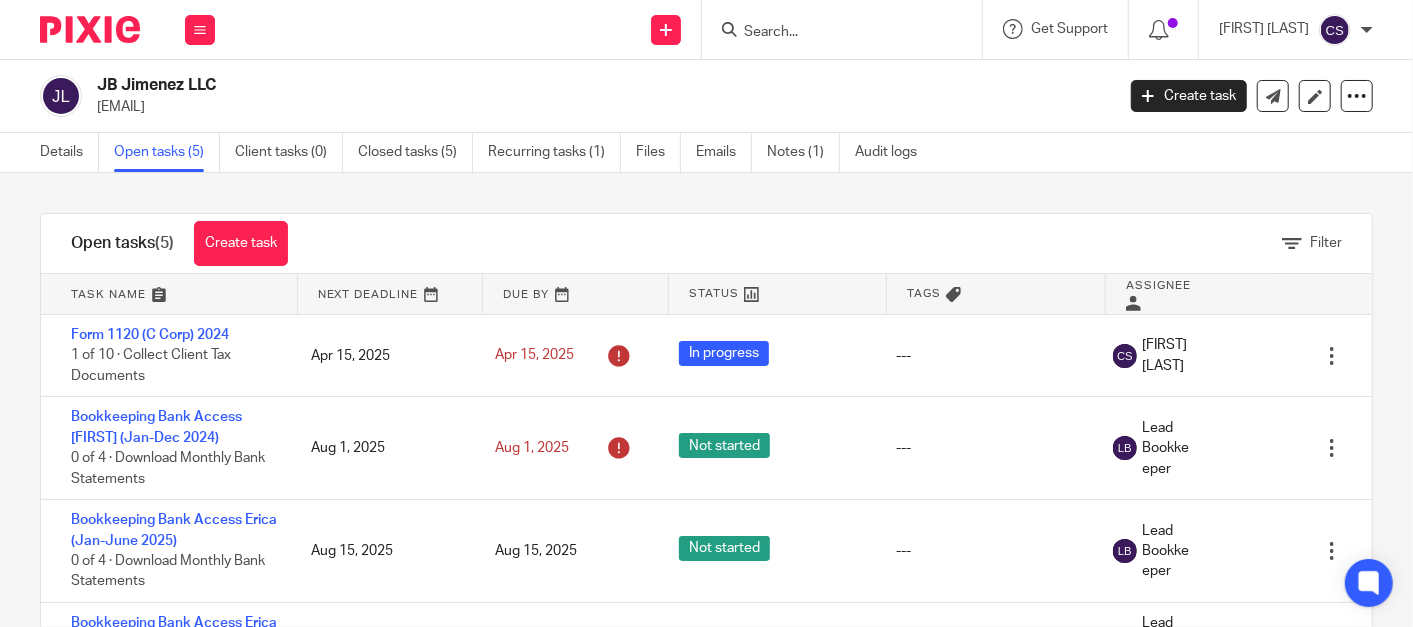 click at bounding box center [832, 33] 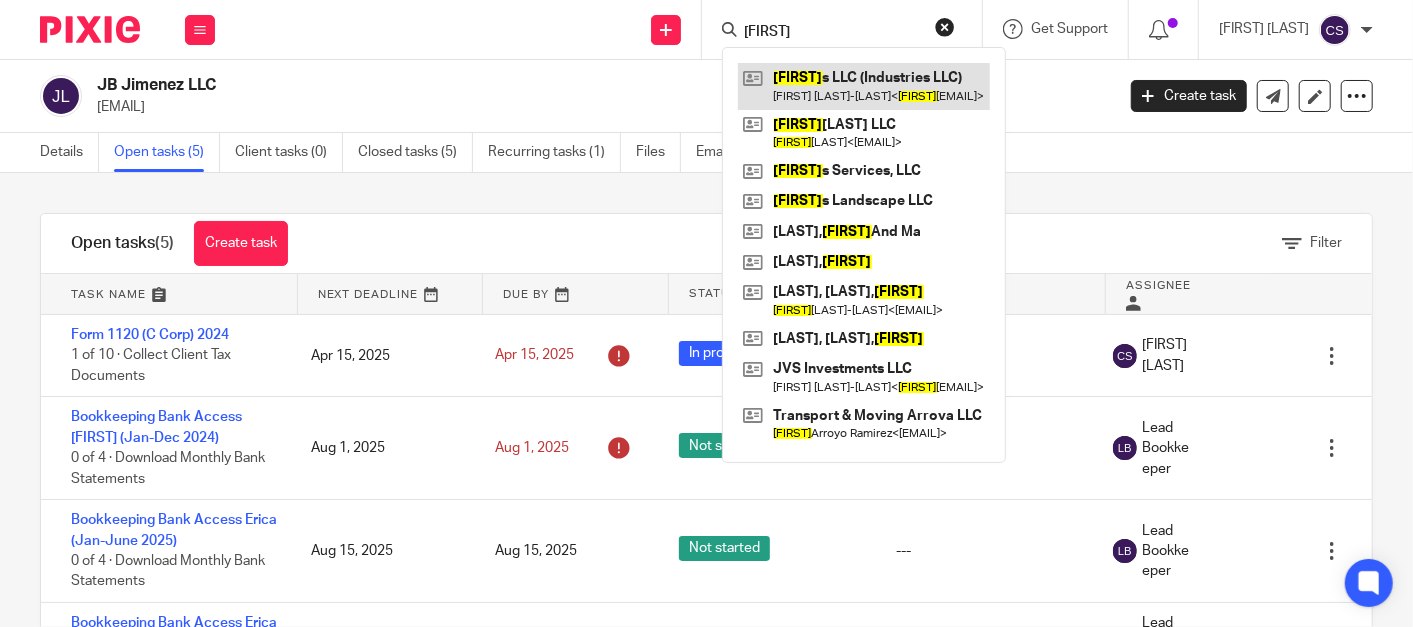 type on "alejandro" 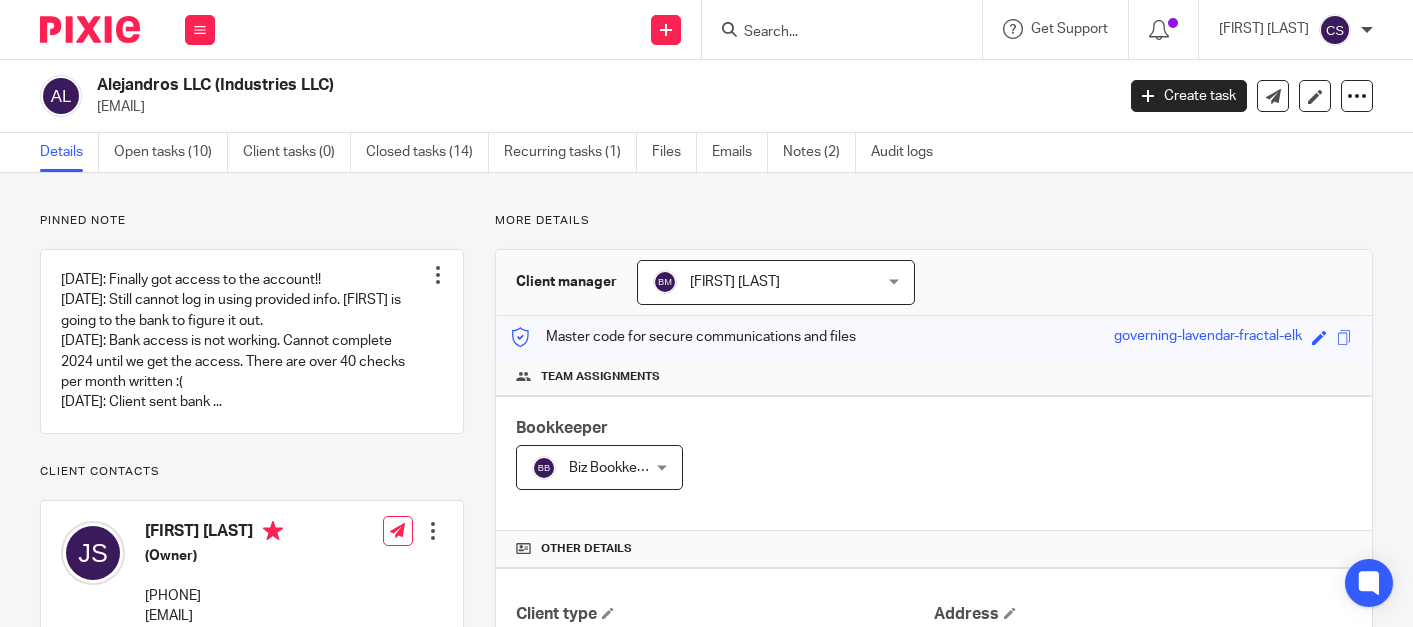 scroll, scrollTop: 0, scrollLeft: 0, axis: both 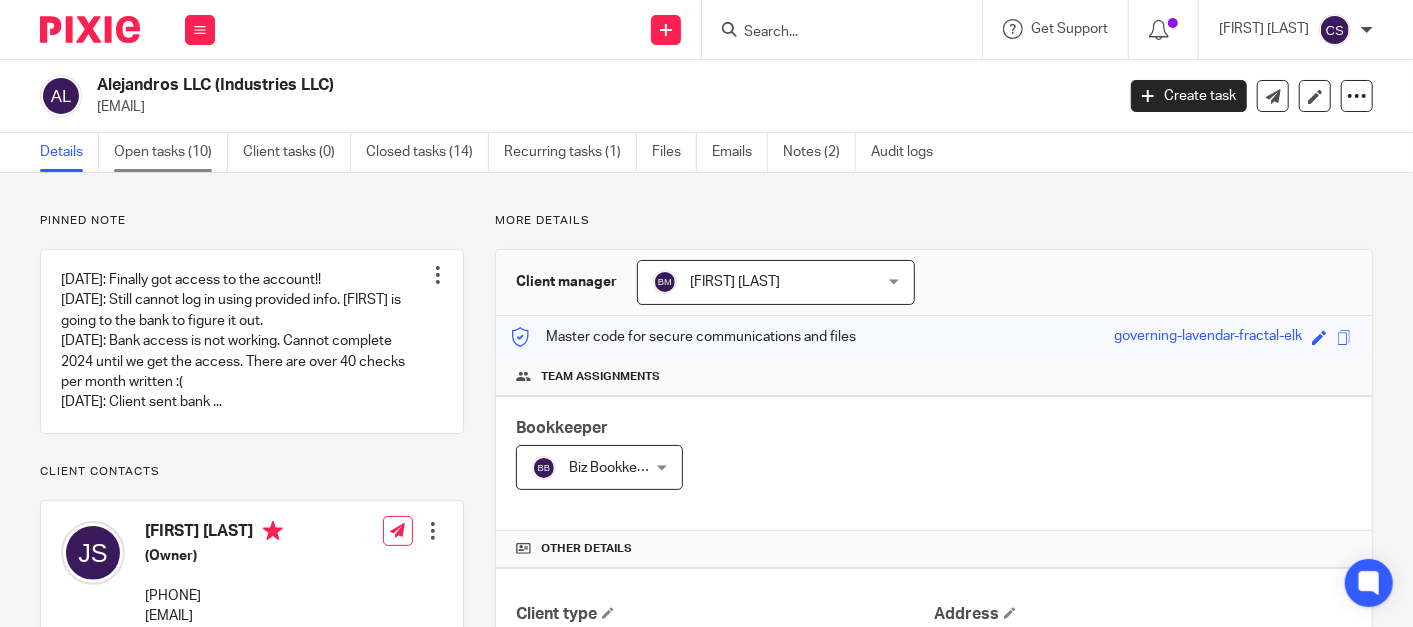 click on "Open tasks (10)" at bounding box center (171, 152) 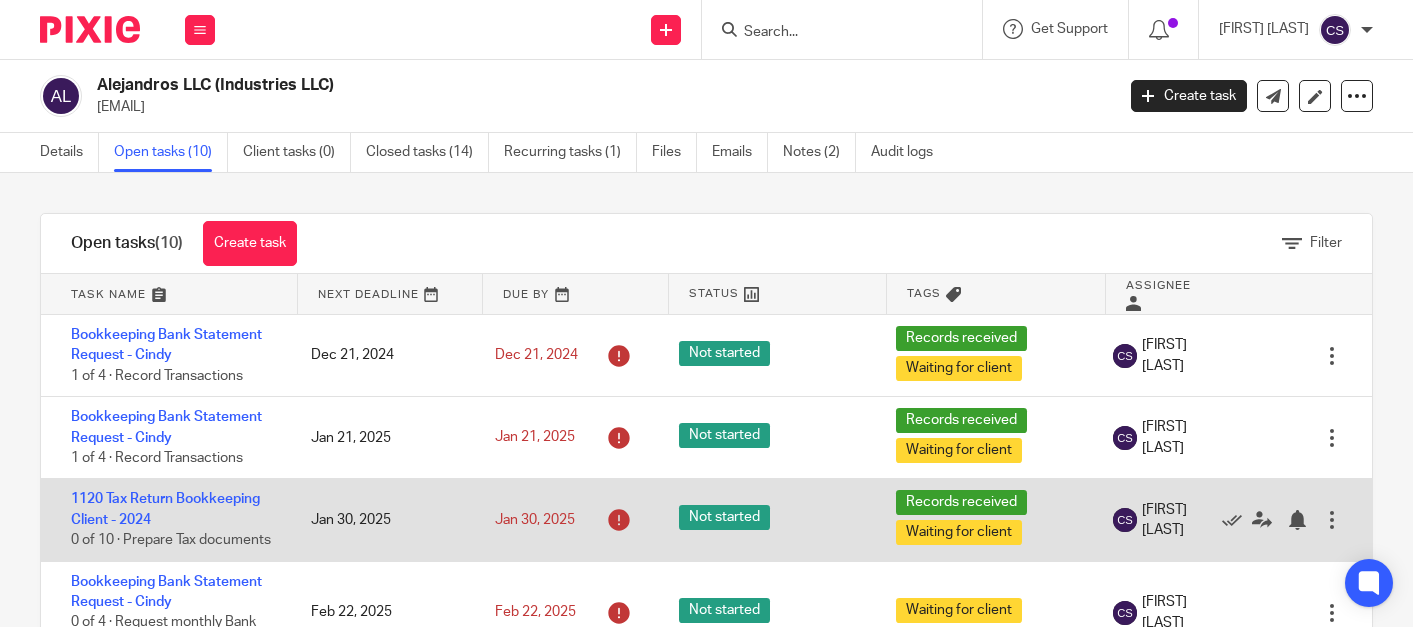 scroll, scrollTop: 0, scrollLeft: 0, axis: both 